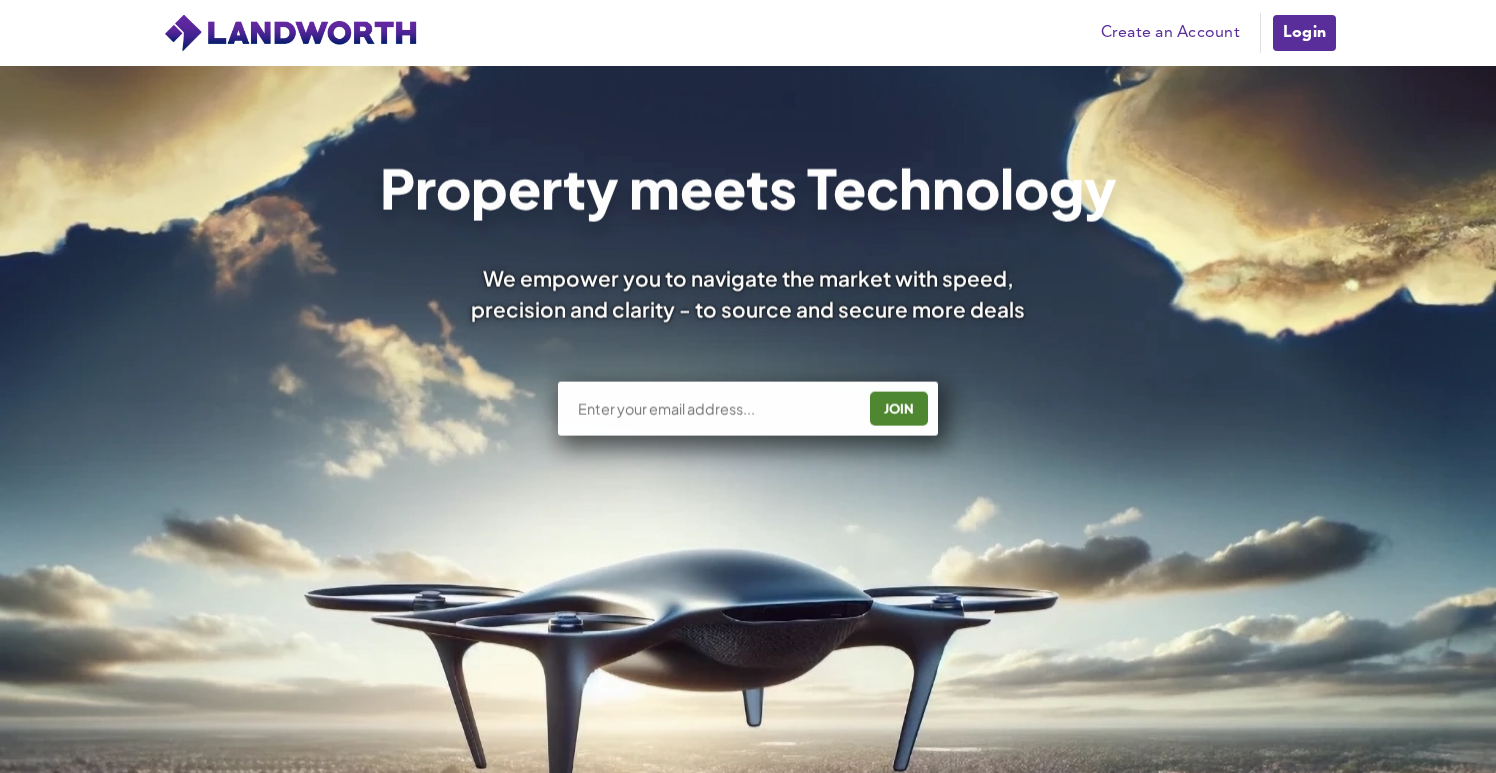 scroll, scrollTop: 0, scrollLeft: 0, axis: both 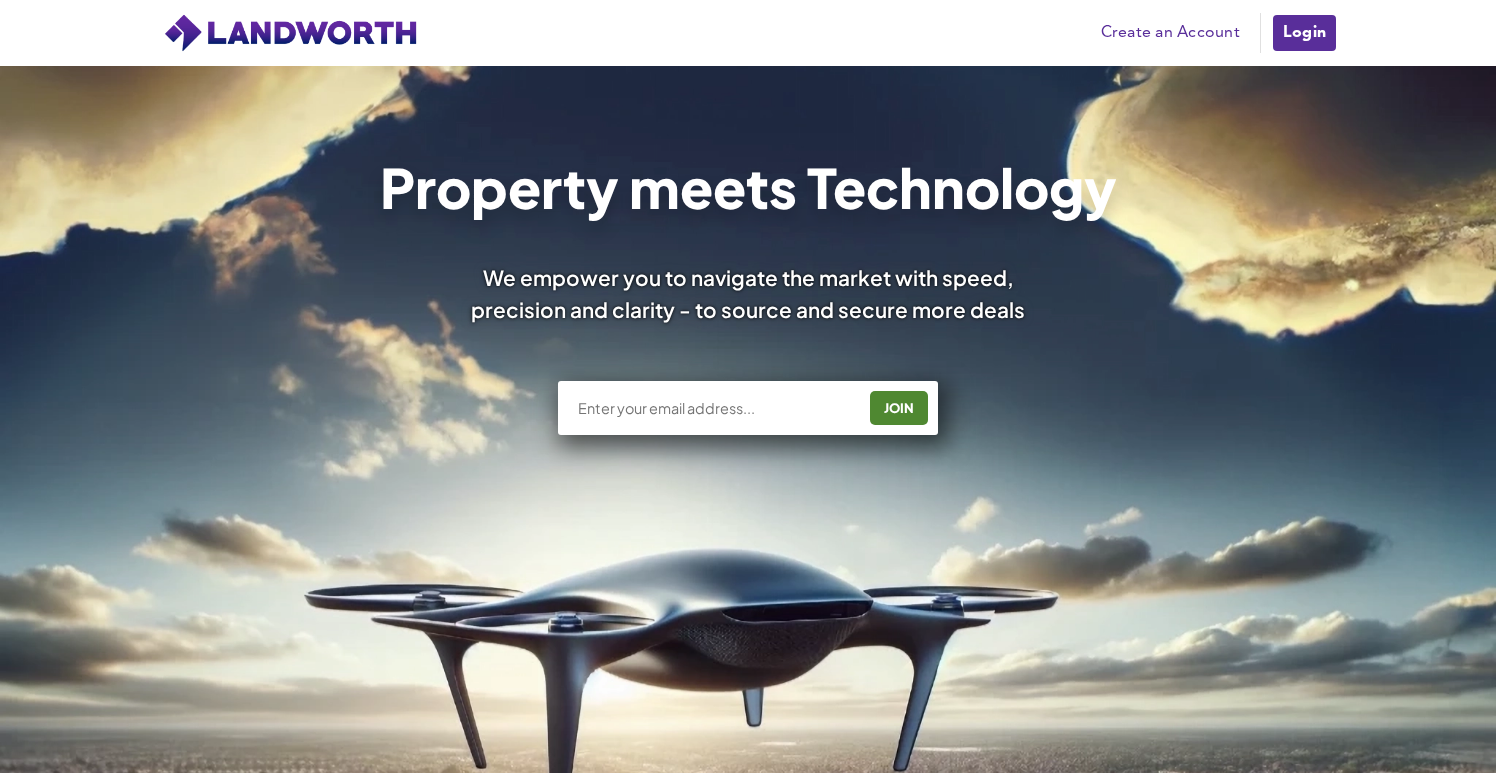click on "Login" at bounding box center (1304, 33) 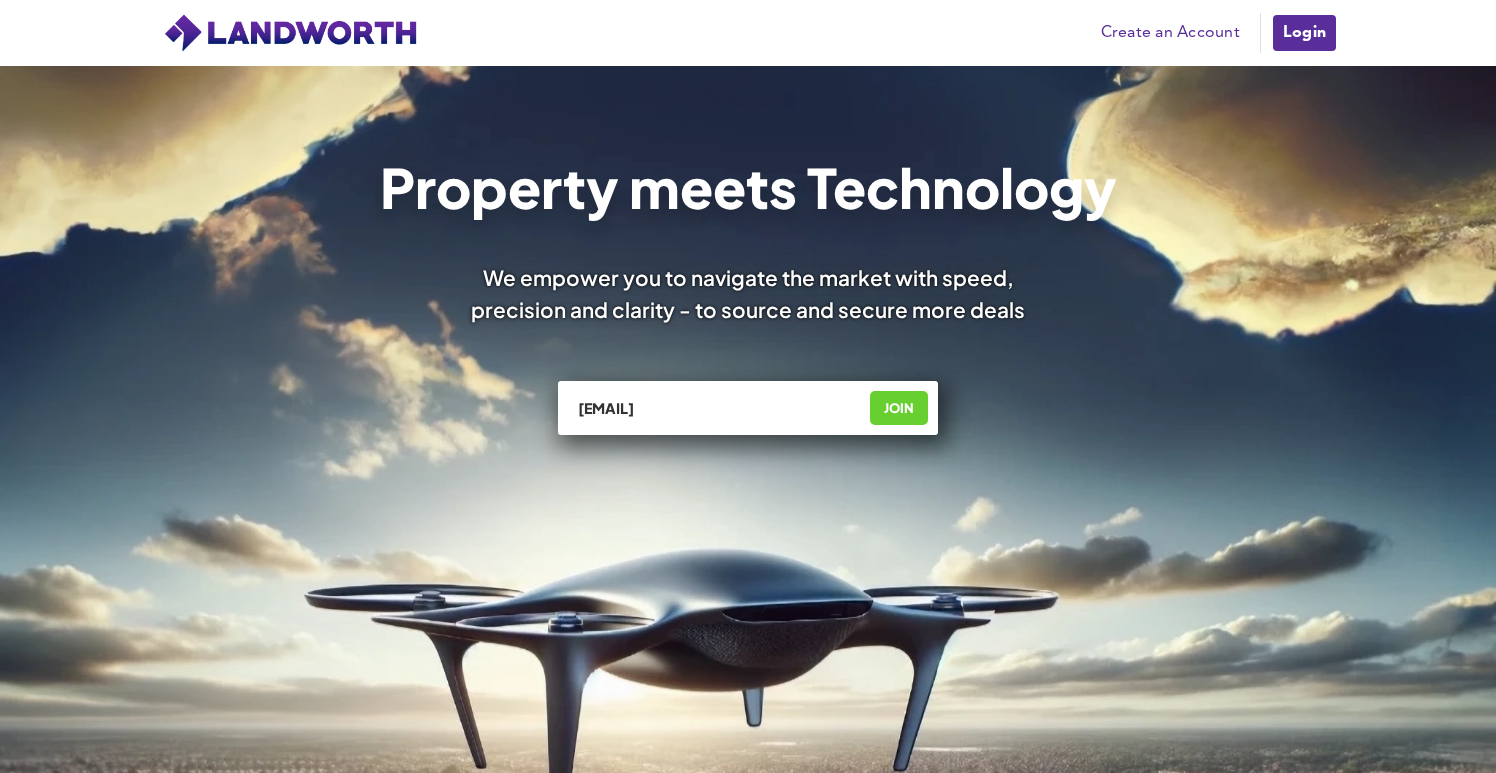 click on "JOIN" at bounding box center (899, 408) 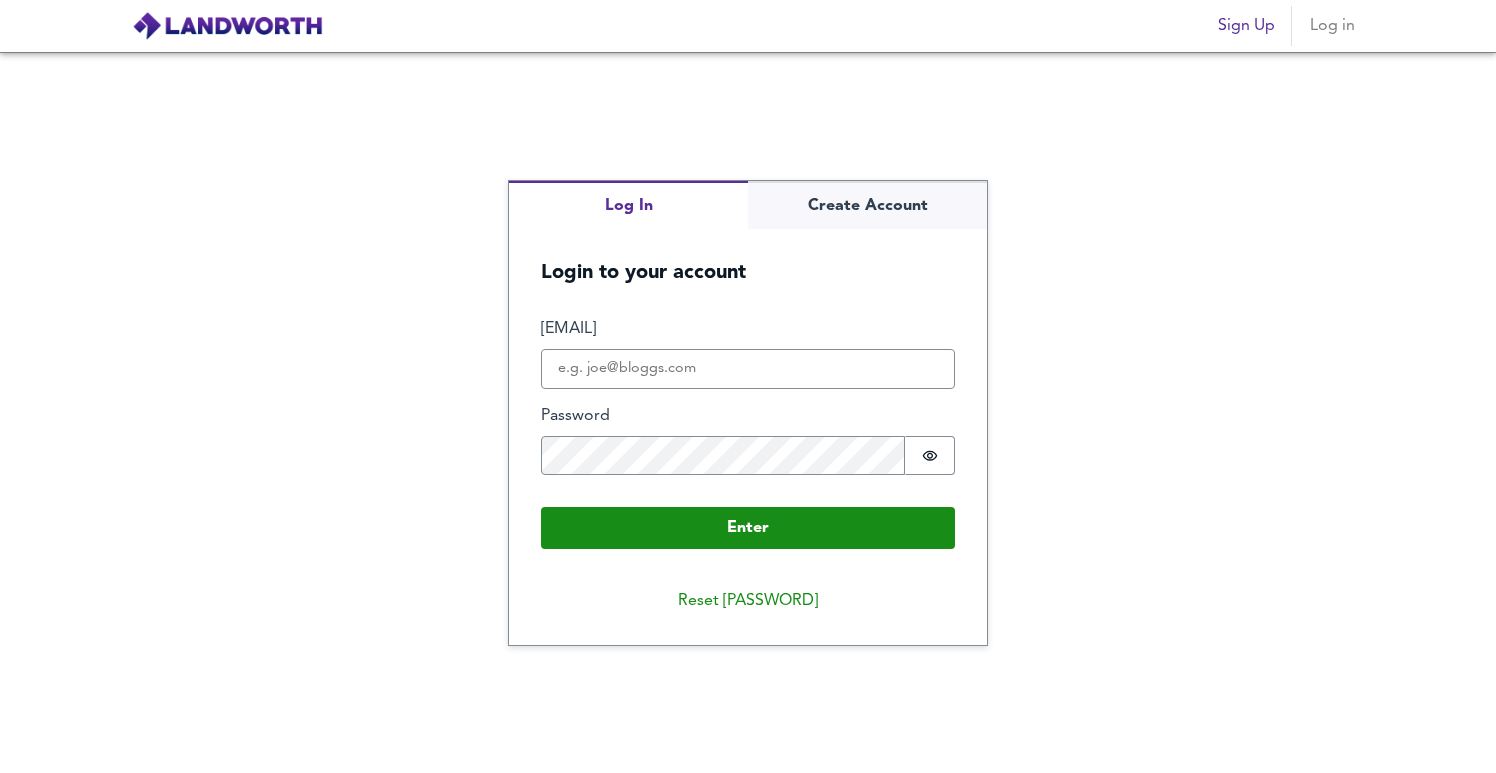 scroll, scrollTop: 0, scrollLeft: 0, axis: both 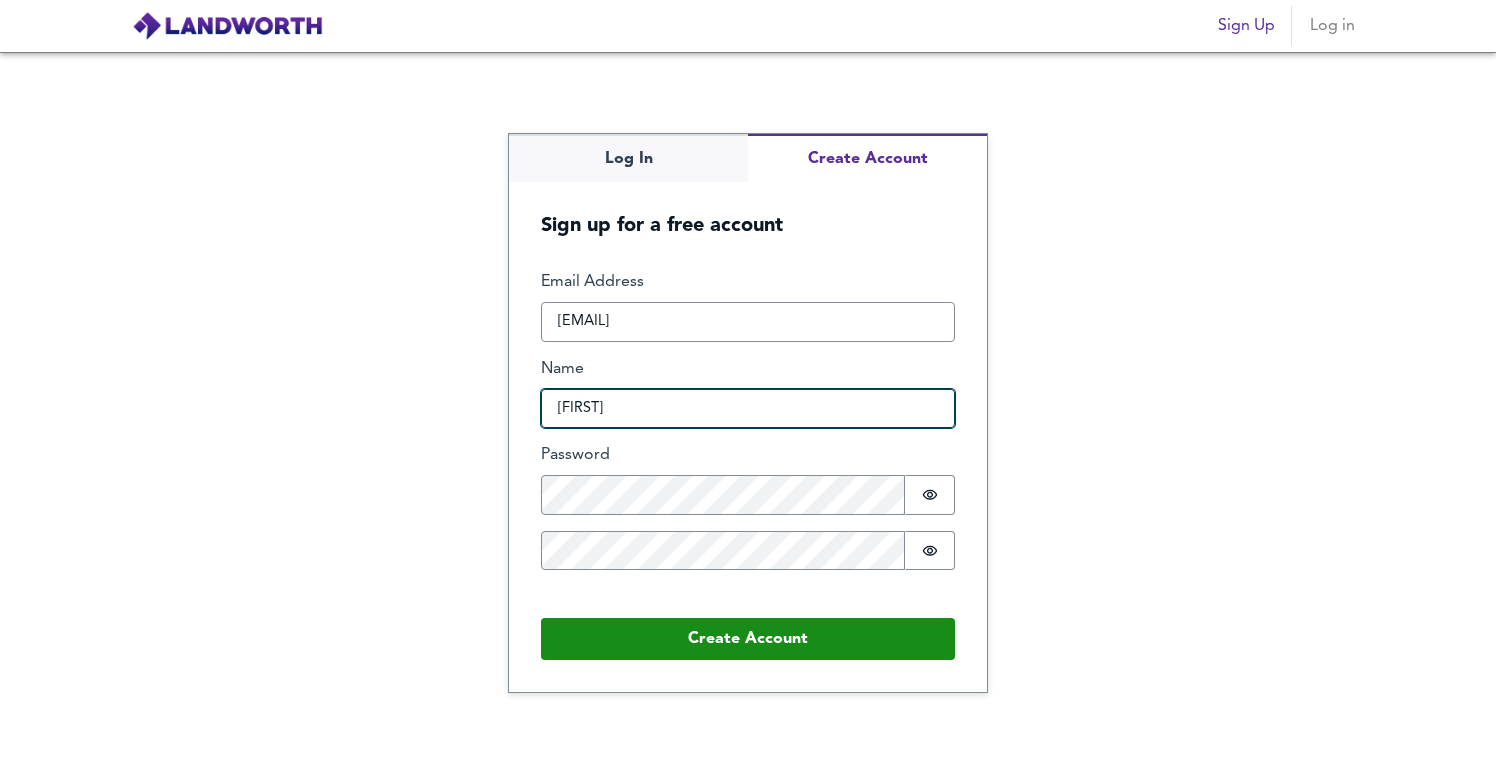 type on "[FIRST]" 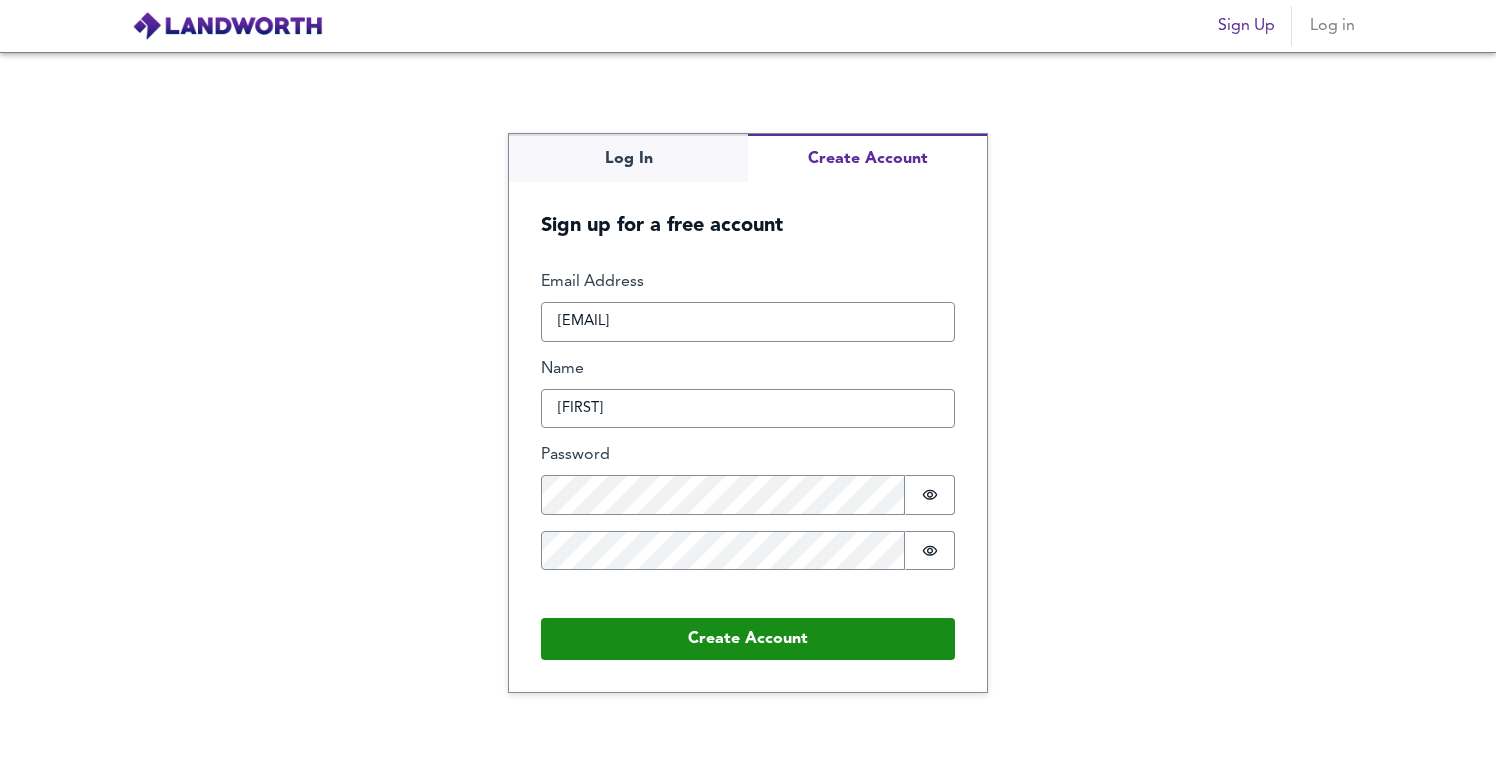 click on "Log In Create Account Sign up for a free account Email Address [EMAIL] Name [FIRST] Password Password is hidden Confirm Password Password is hidden Recommended by [EMAIL] Buffer Create Account" at bounding box center (748, 412) 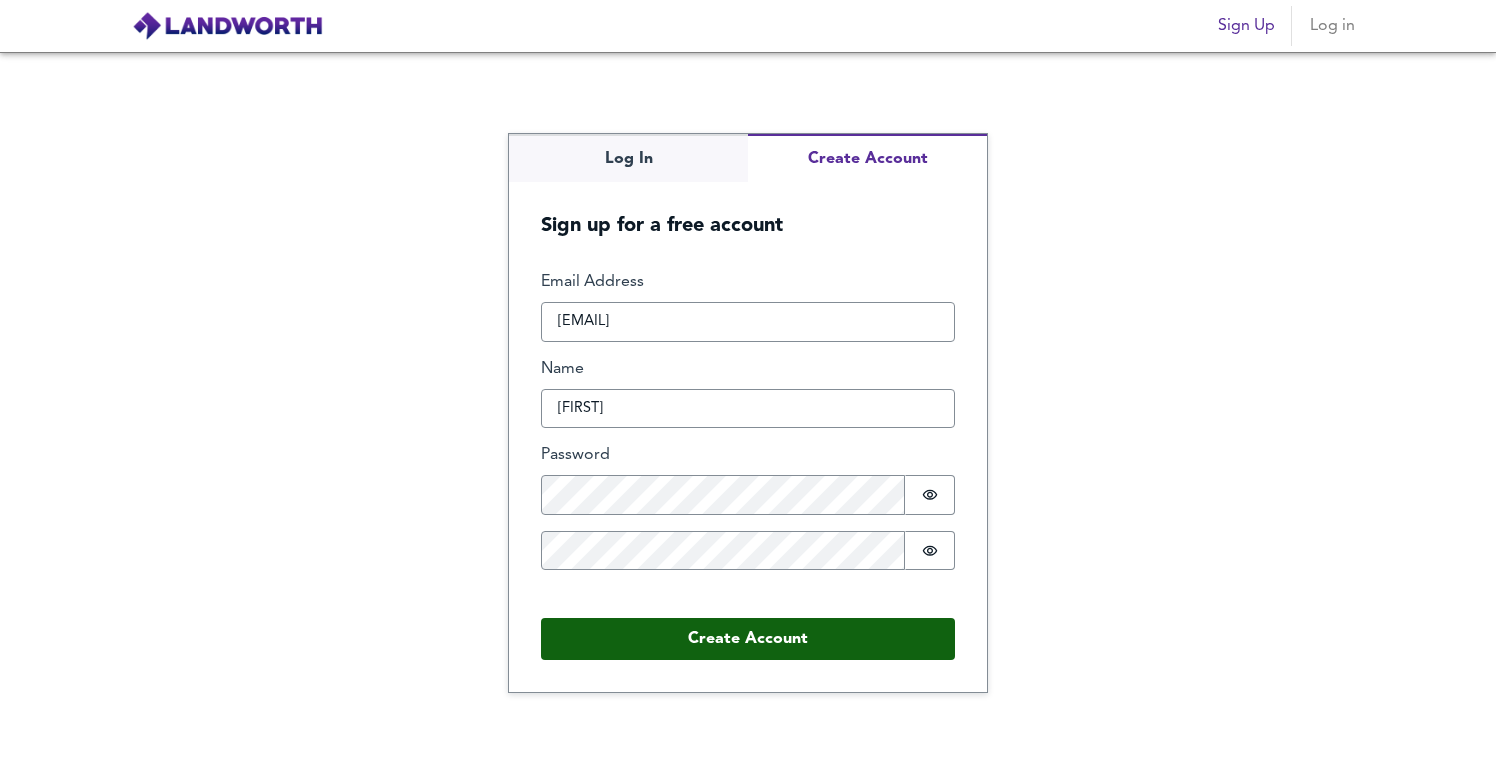 click on "Create Account" at bounding box center [748, 639] 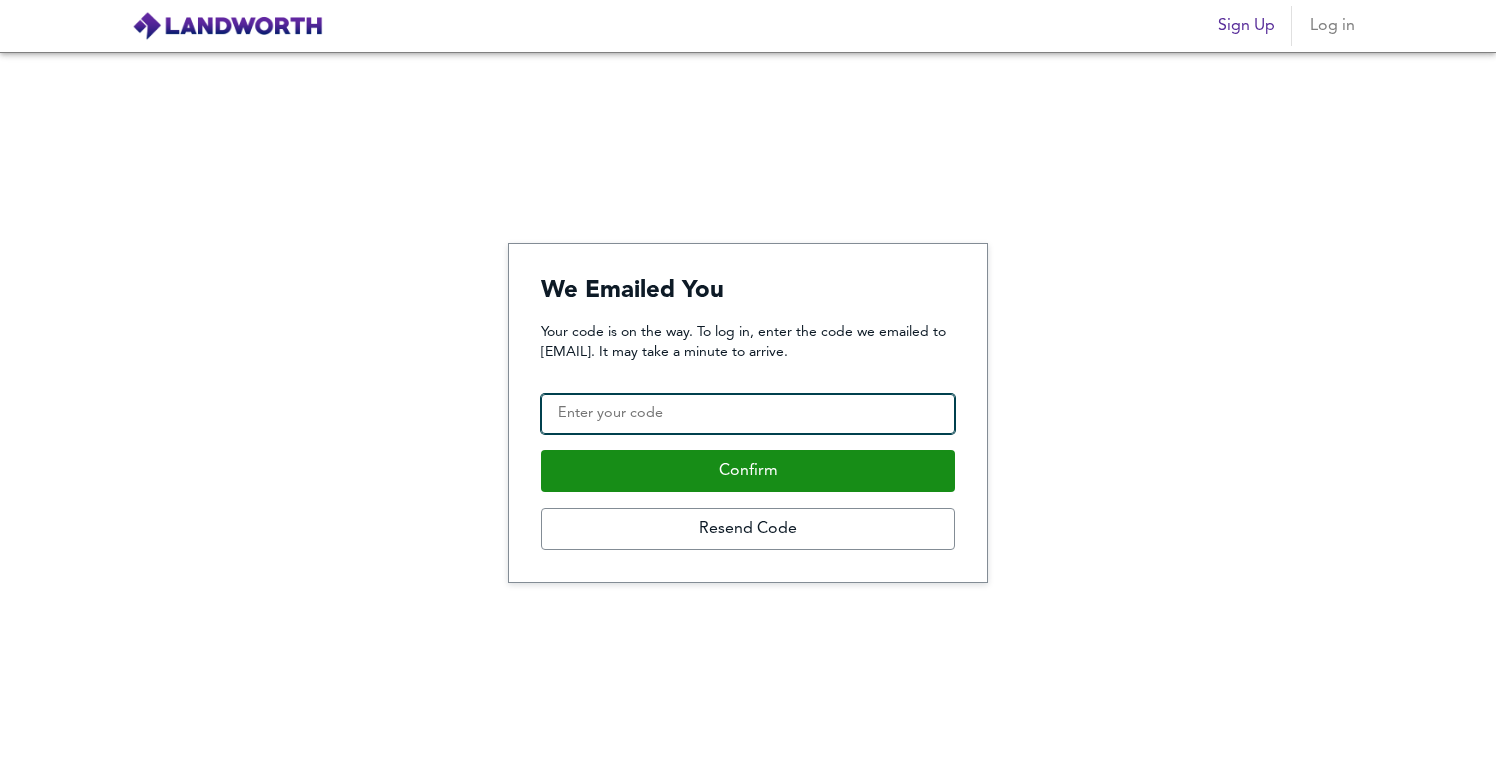 click on "Confirmation Code" at bounding box center (748, 414) 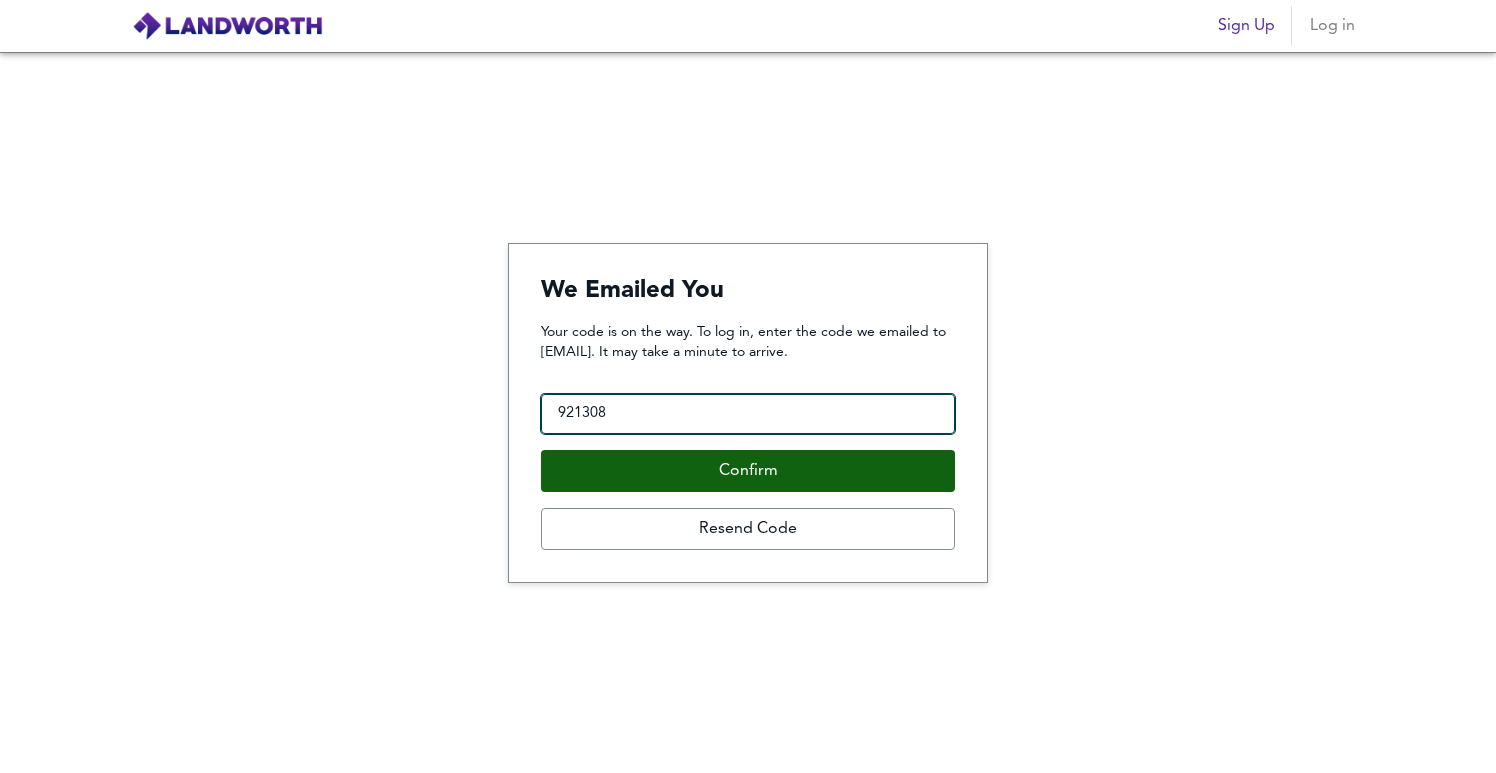 type on "921308" 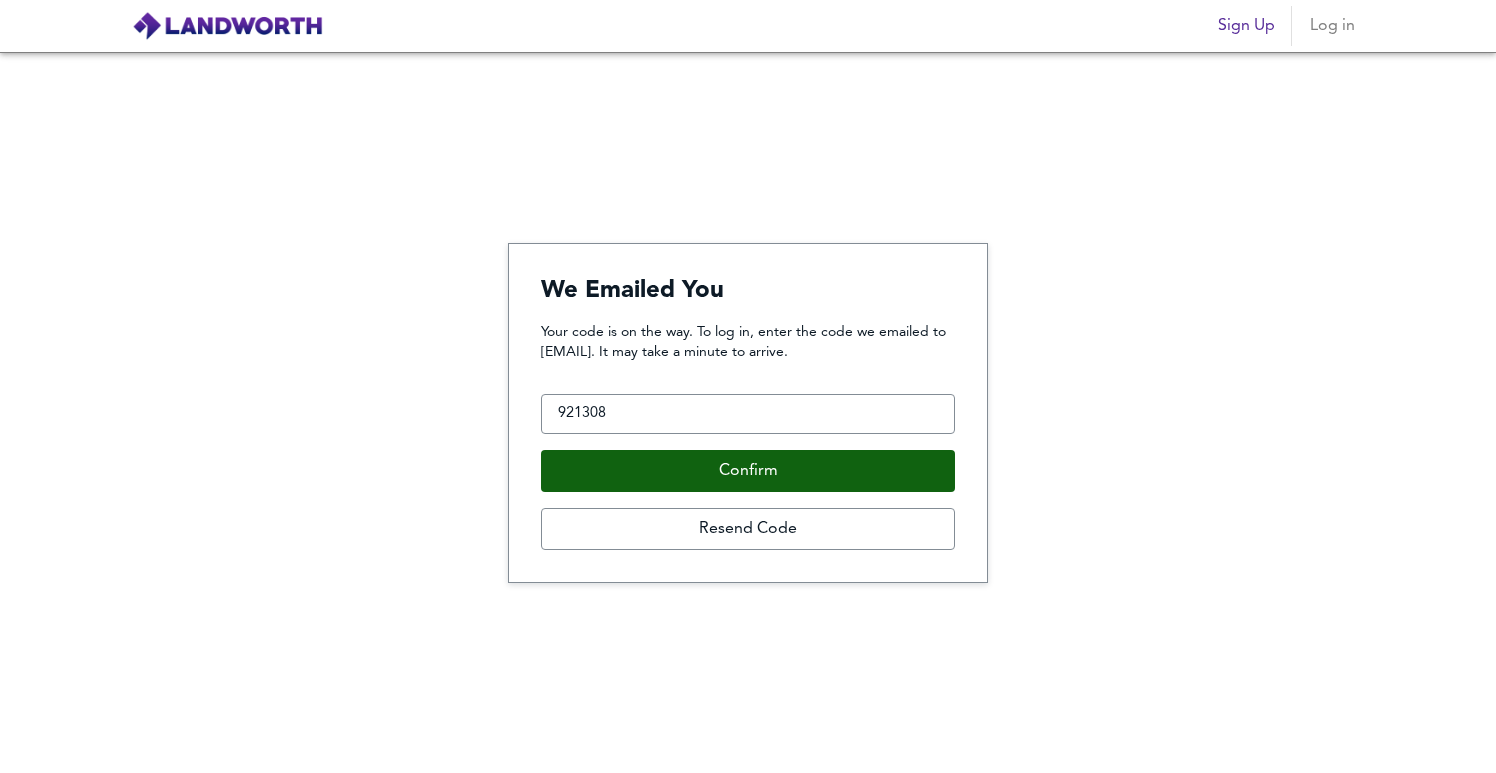 click on "Confirm" at bounding box center [748, 471] 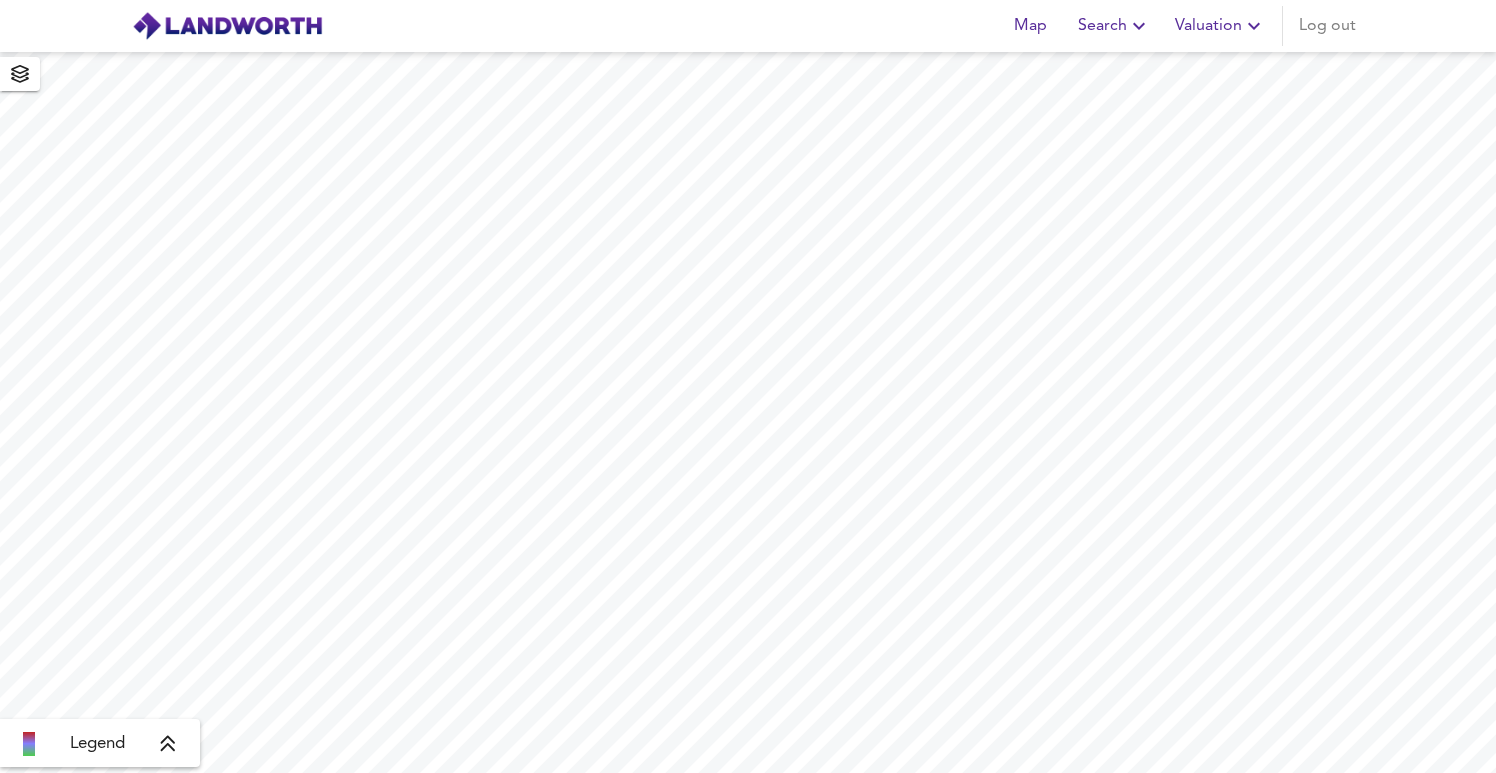scroll, scrollTop: 0, scrollLeft: 0, axis: both 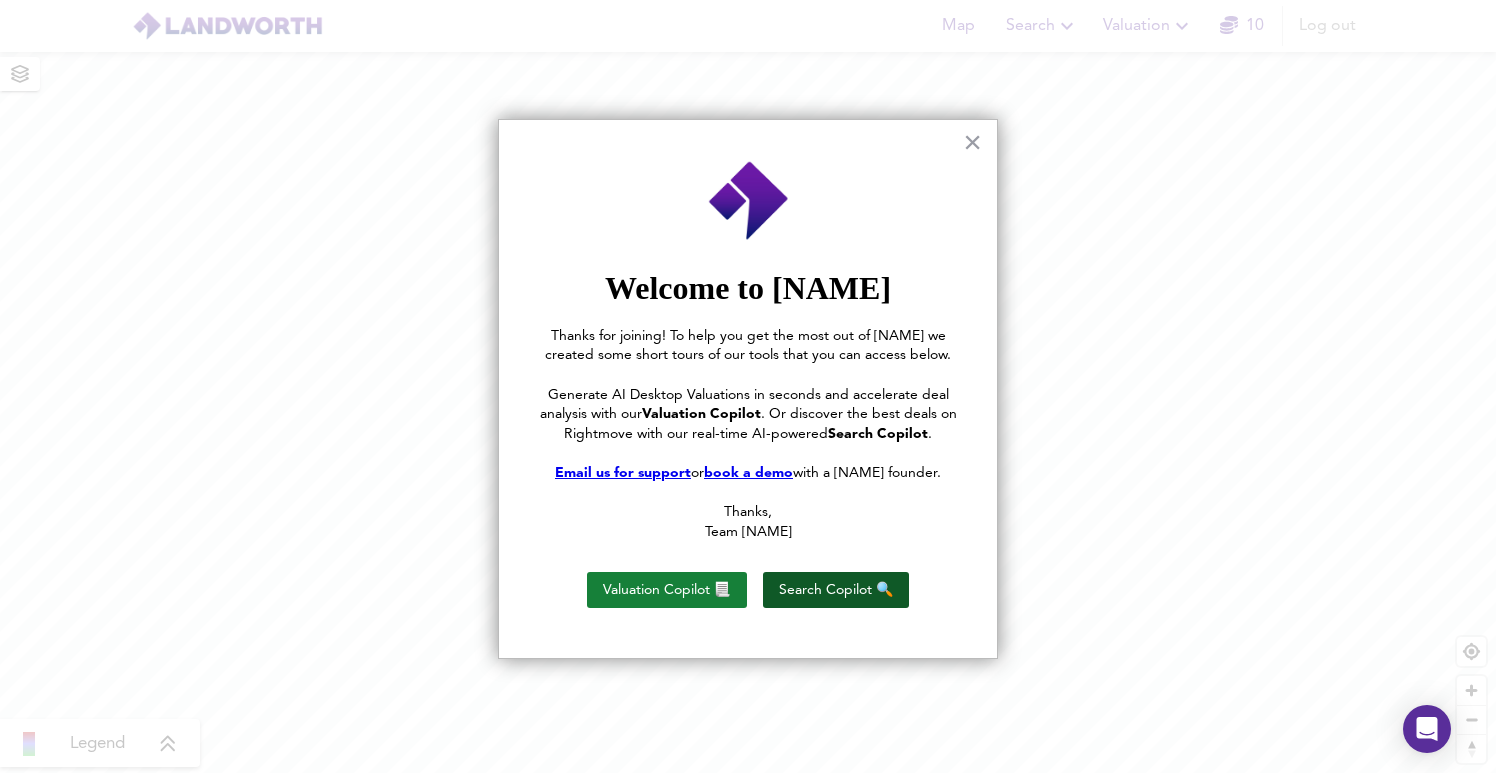 click on "Search Copilot 🔍" at bounding box center [836, 590] 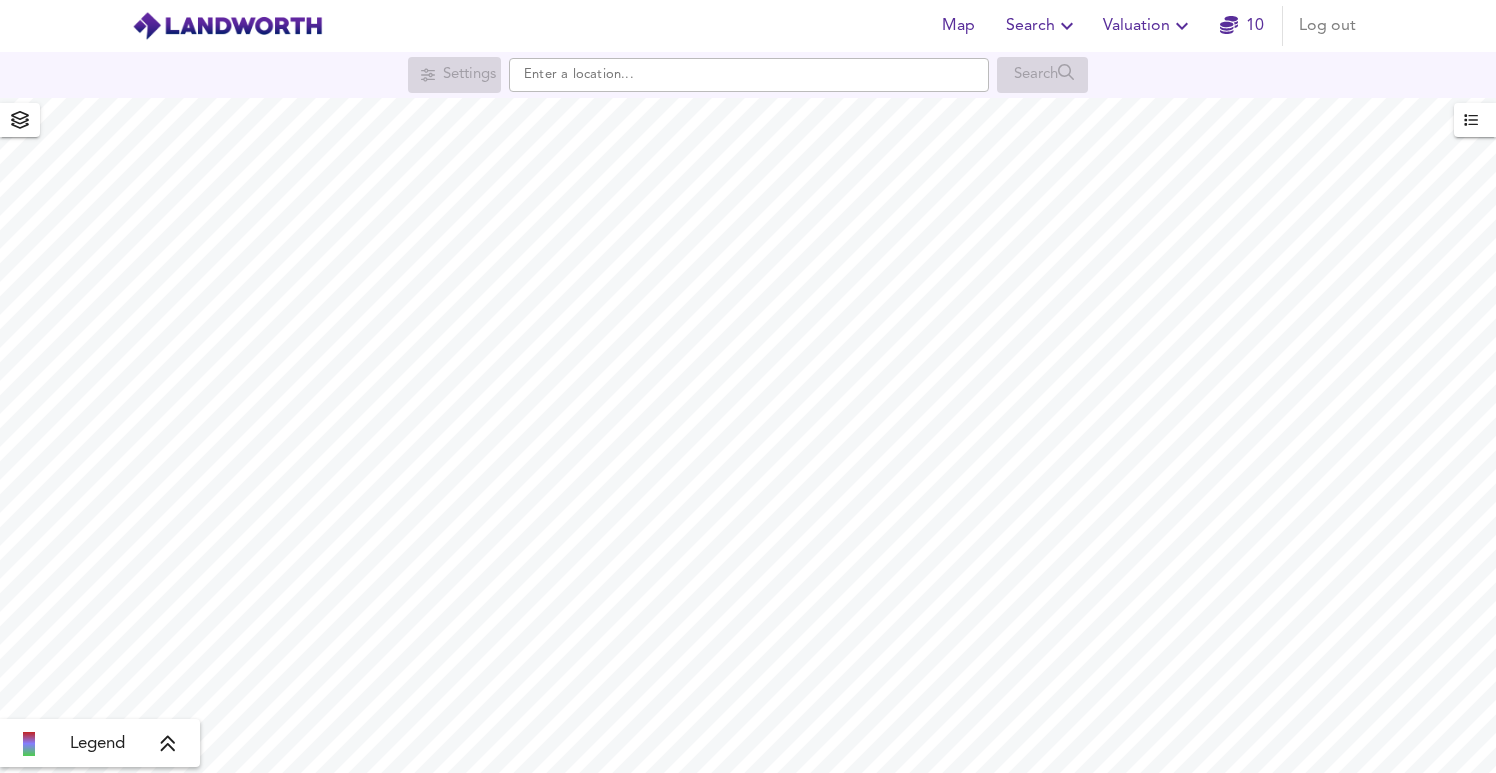 scroll, scrollTop: 0, scrollLeft: 0, axis: both 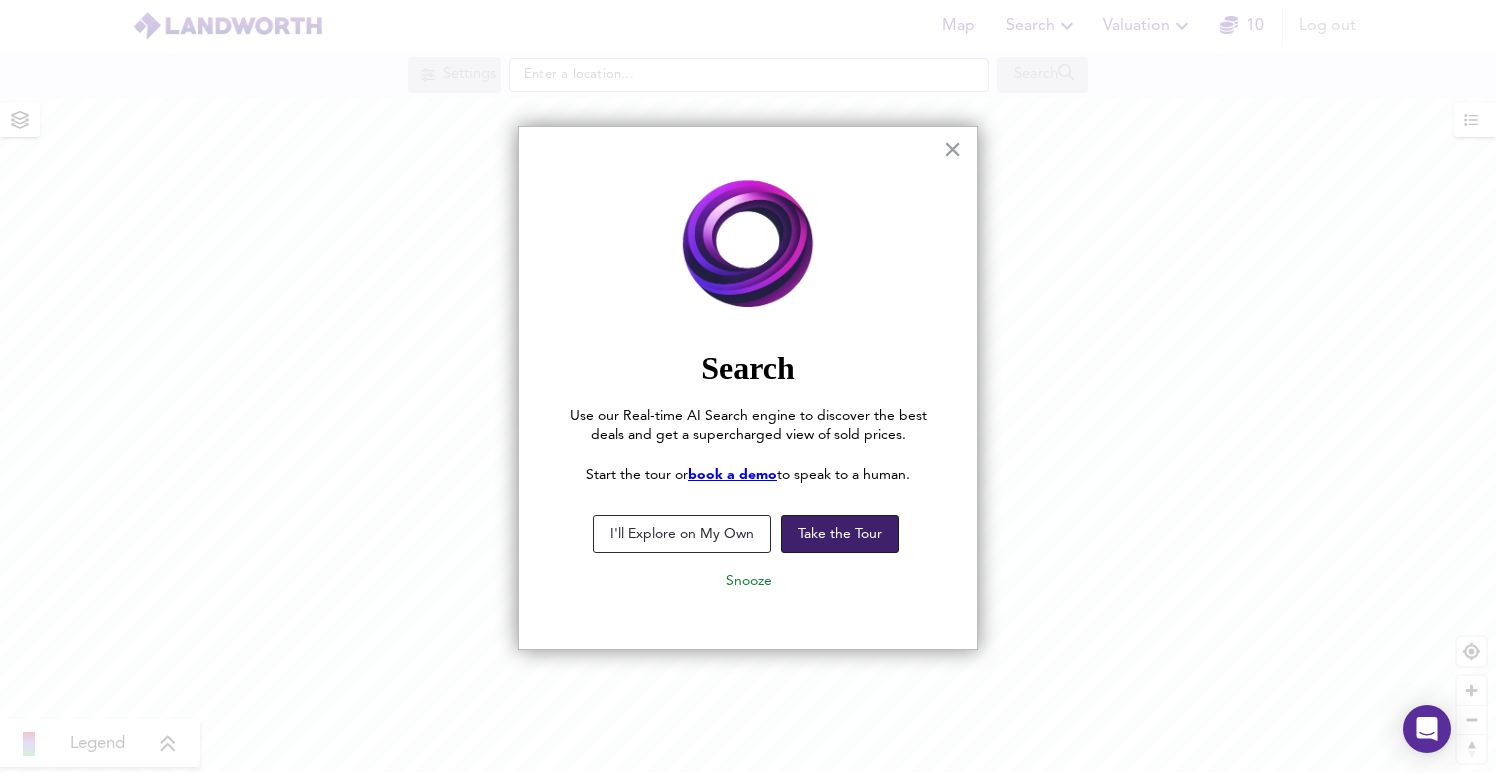 click on "Take the Tour" at bounding box center [840, 534] 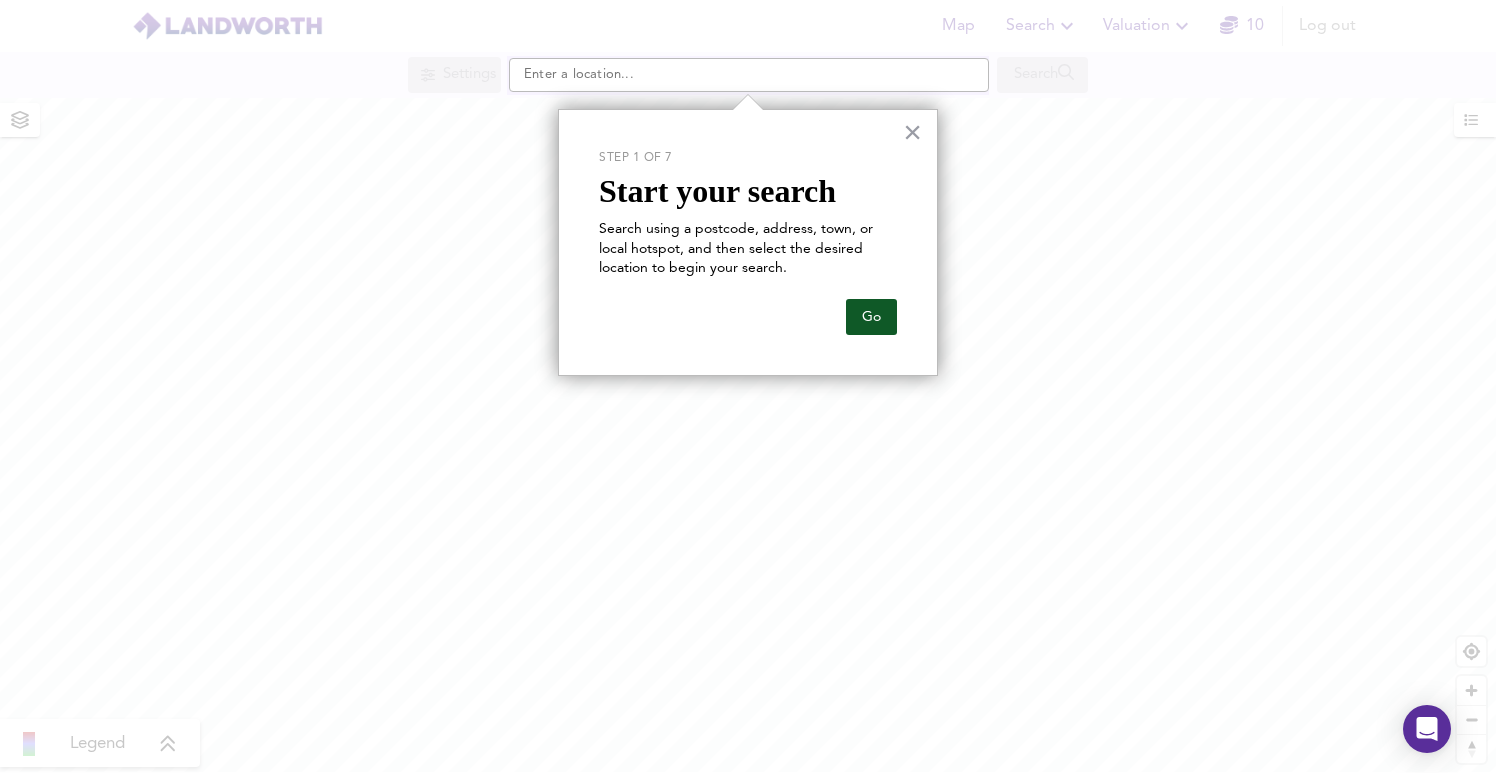 click on "Go" at bounding box center [871, 317] 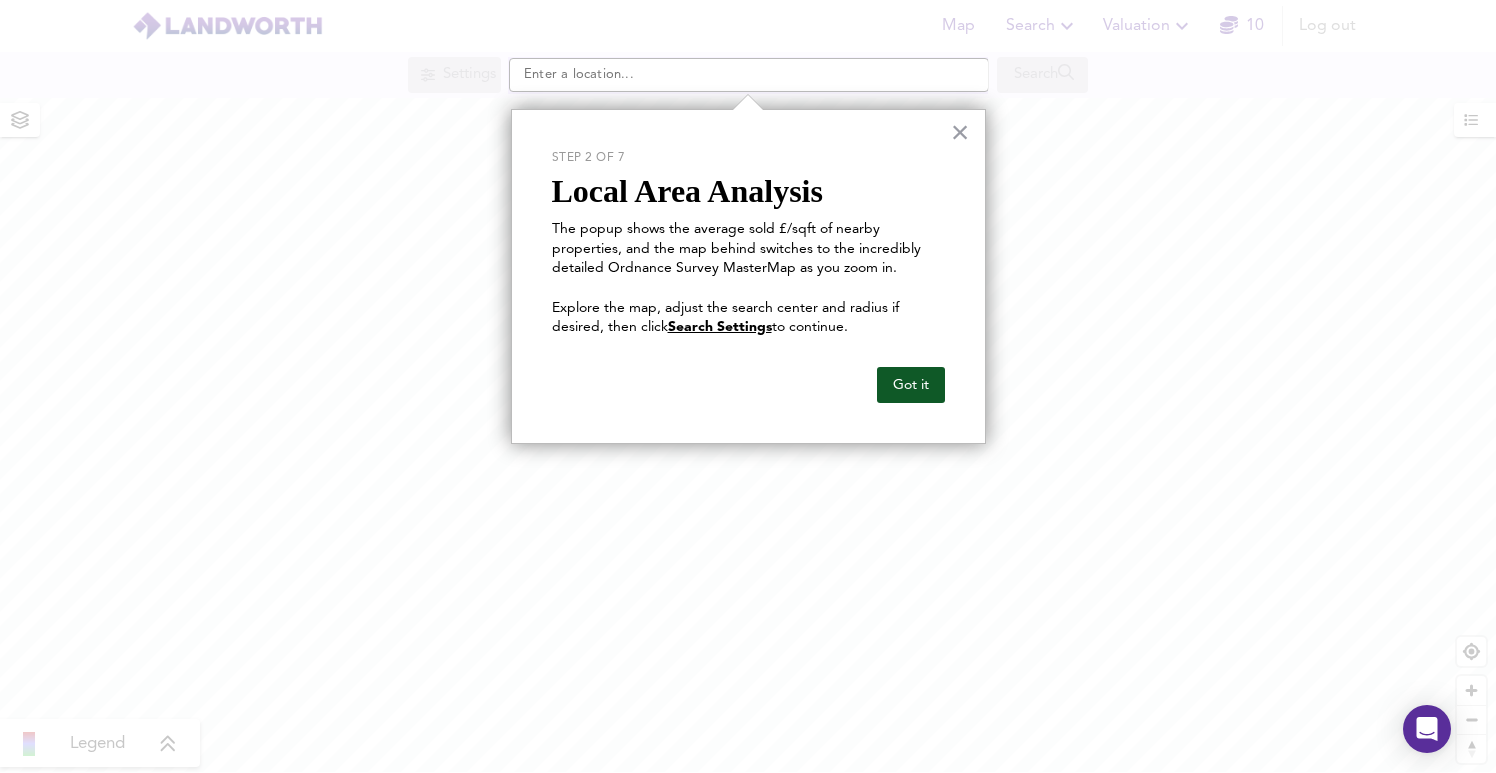 click on "Got it" at bounding box center (911, 385) 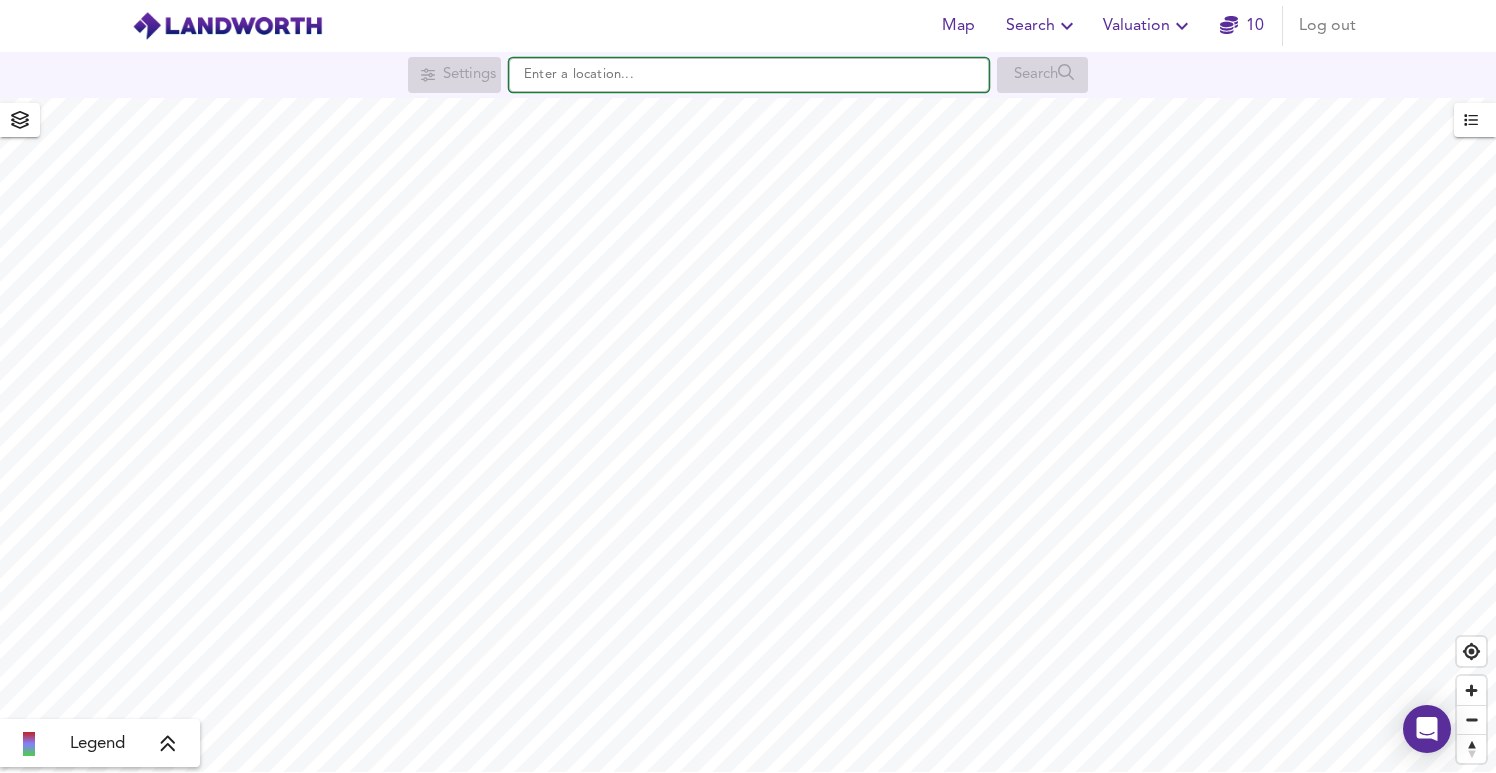 click at bounding box center [749, 75] 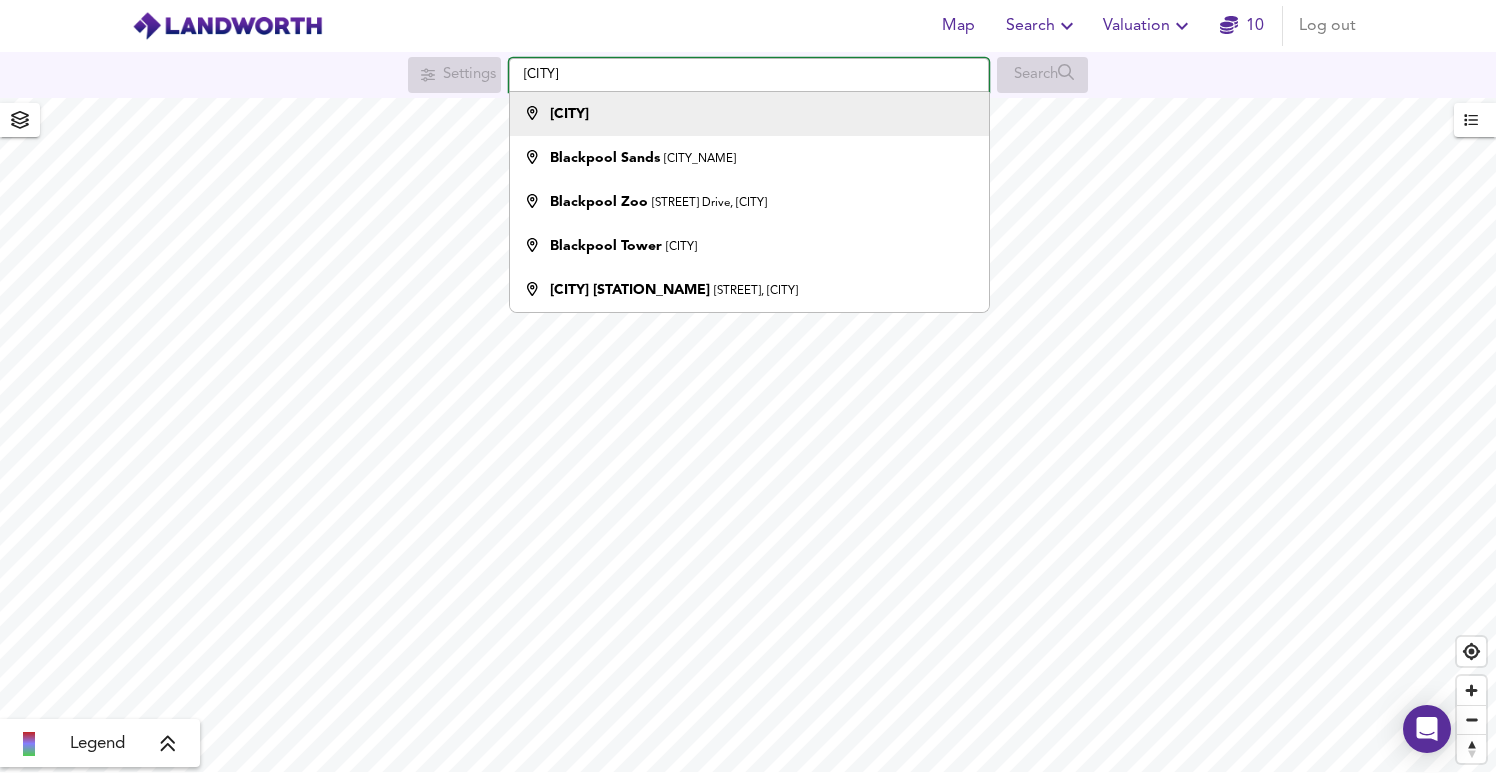 type on "[CITY]" 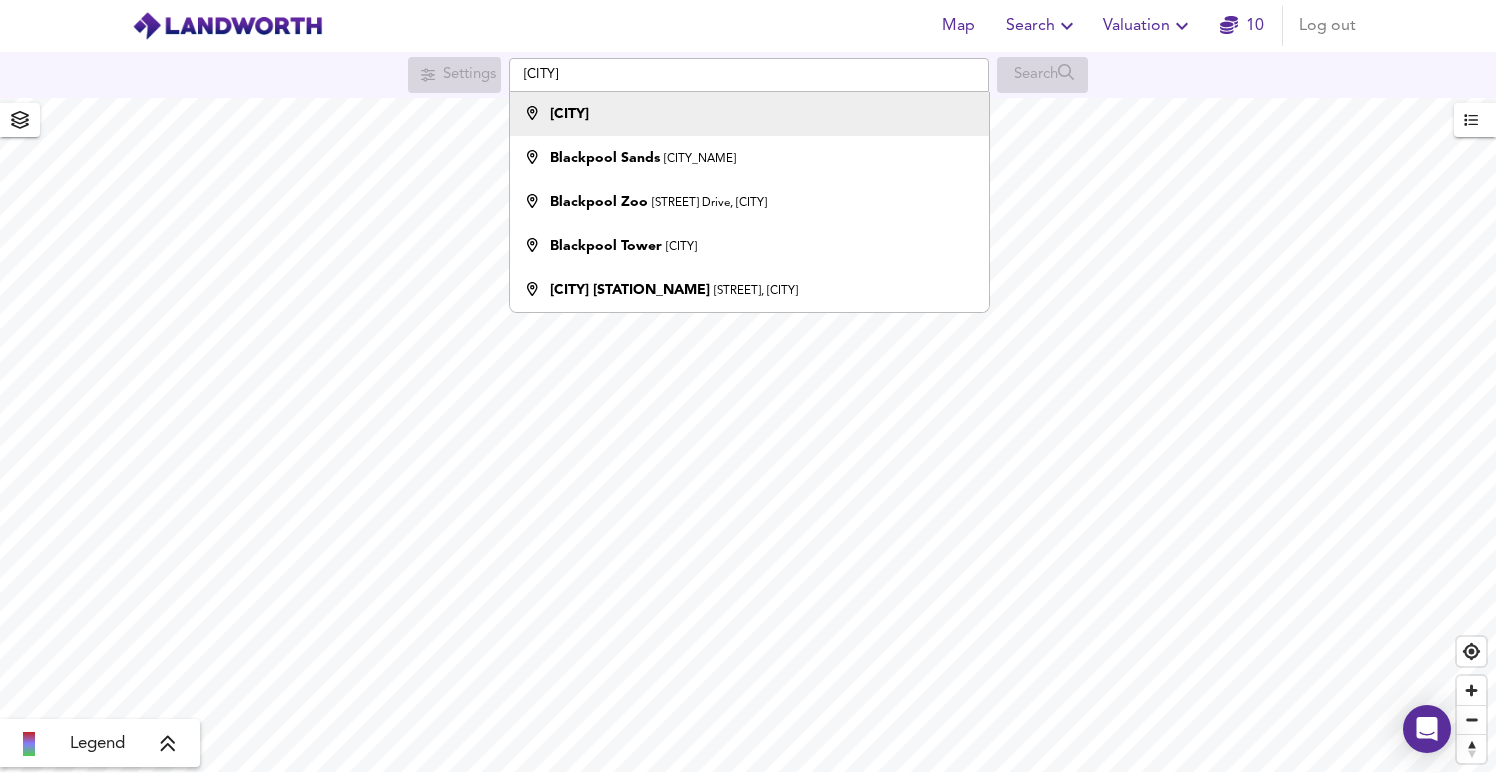 drag, startPoint x: 617, startPoint y: 109, endPoint x: 676, endPoint y: 113, distance: 59.135437 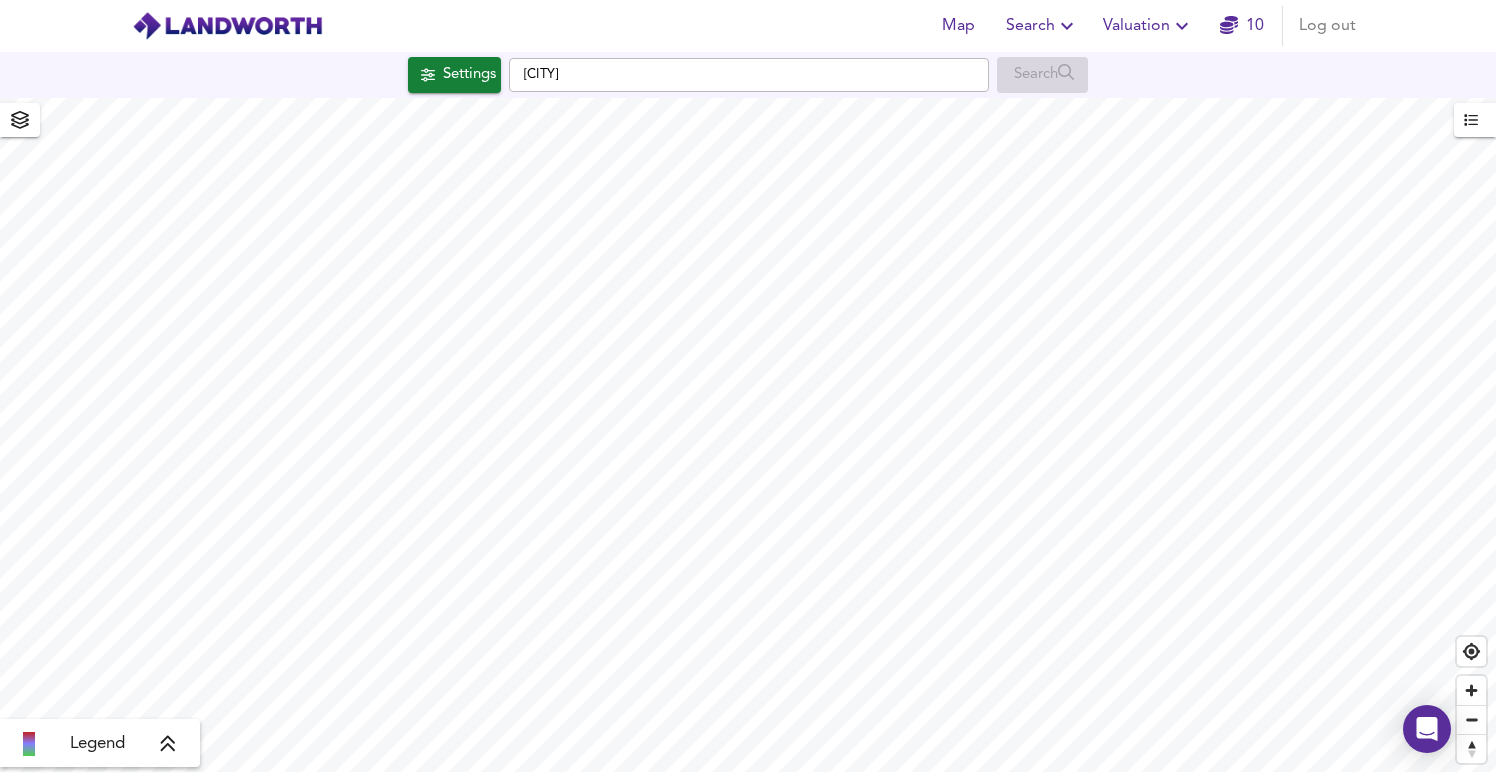 checkbox on "false" 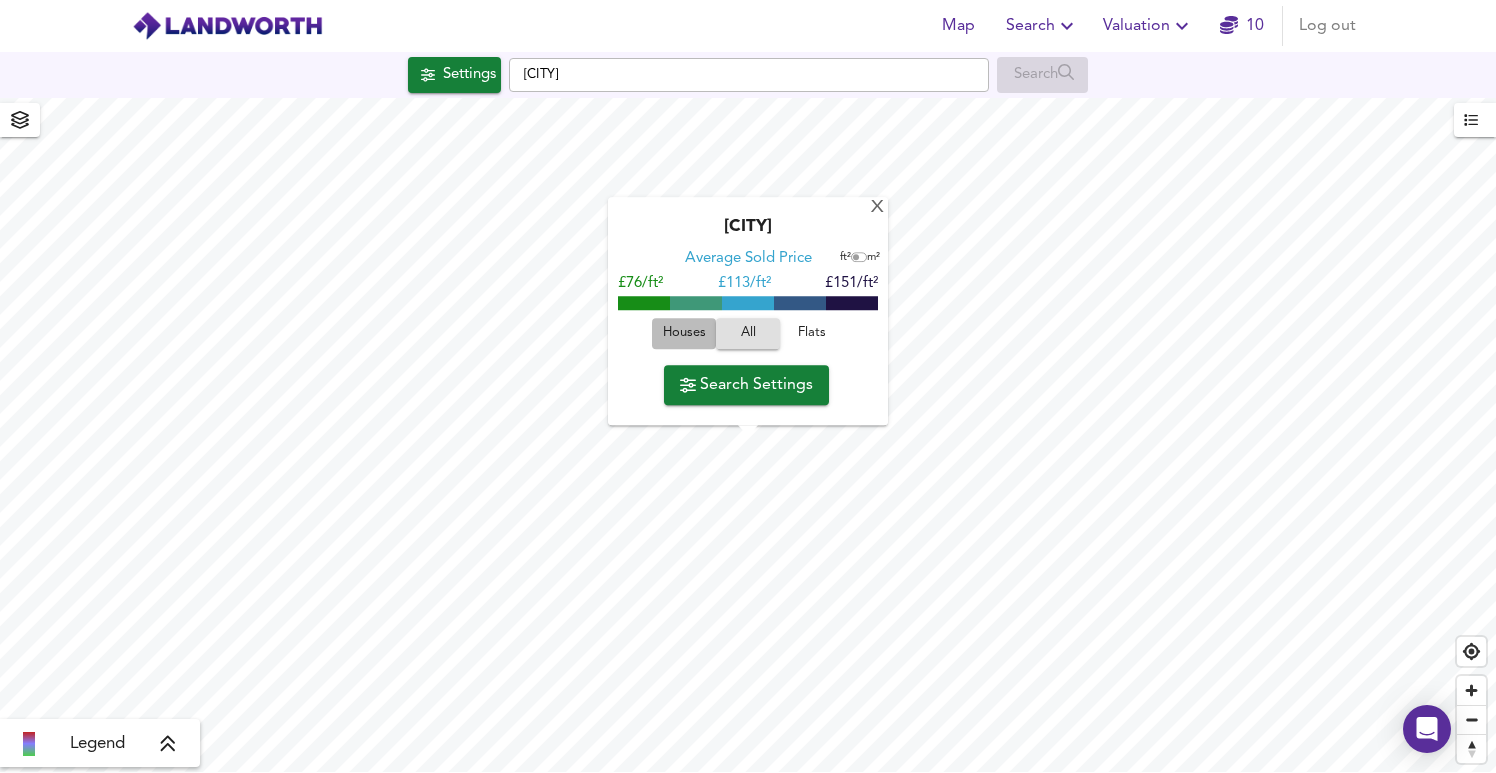 click on "Houses" at bounding box center [684, 334] 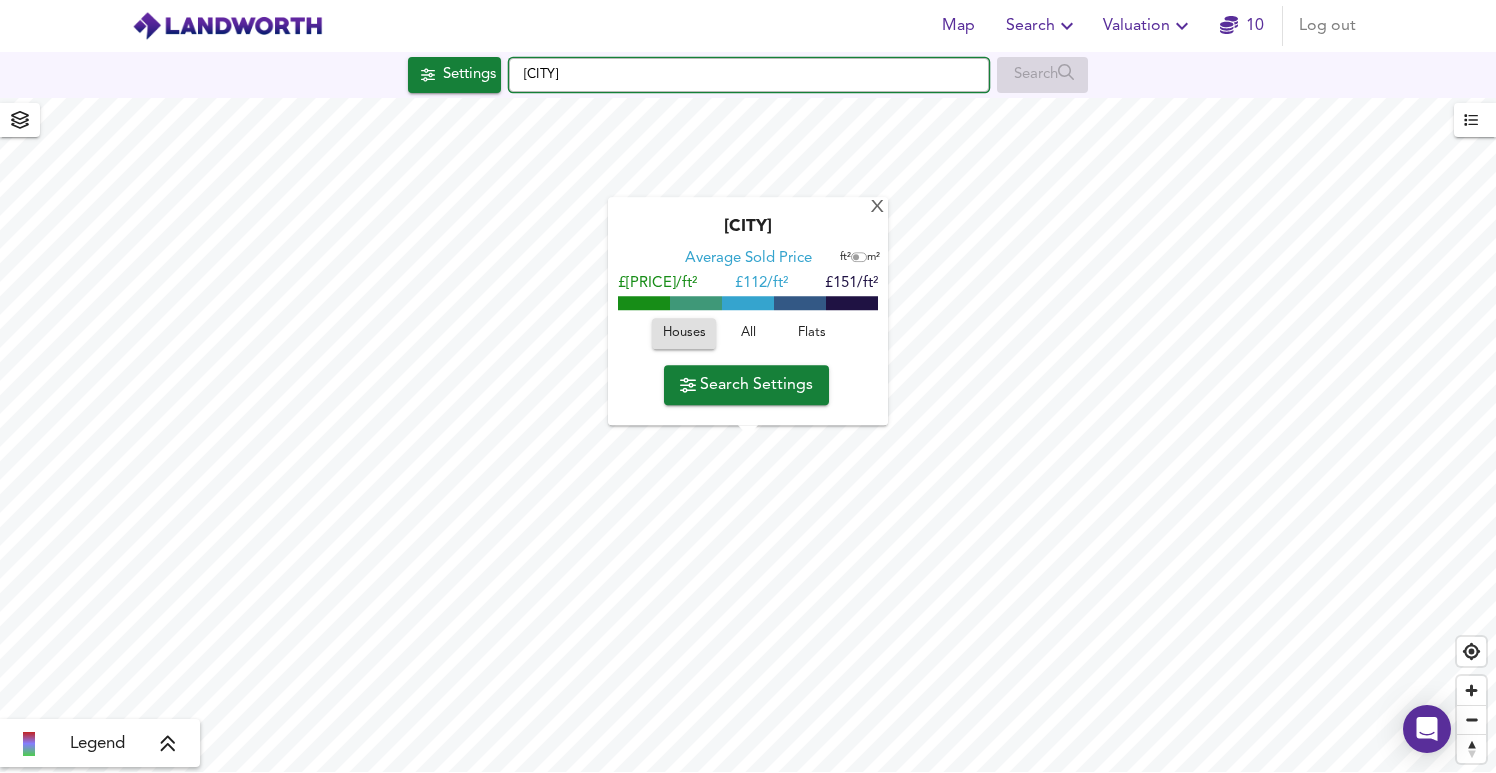 click on "[CITY]" at bounding box center [749, 75] 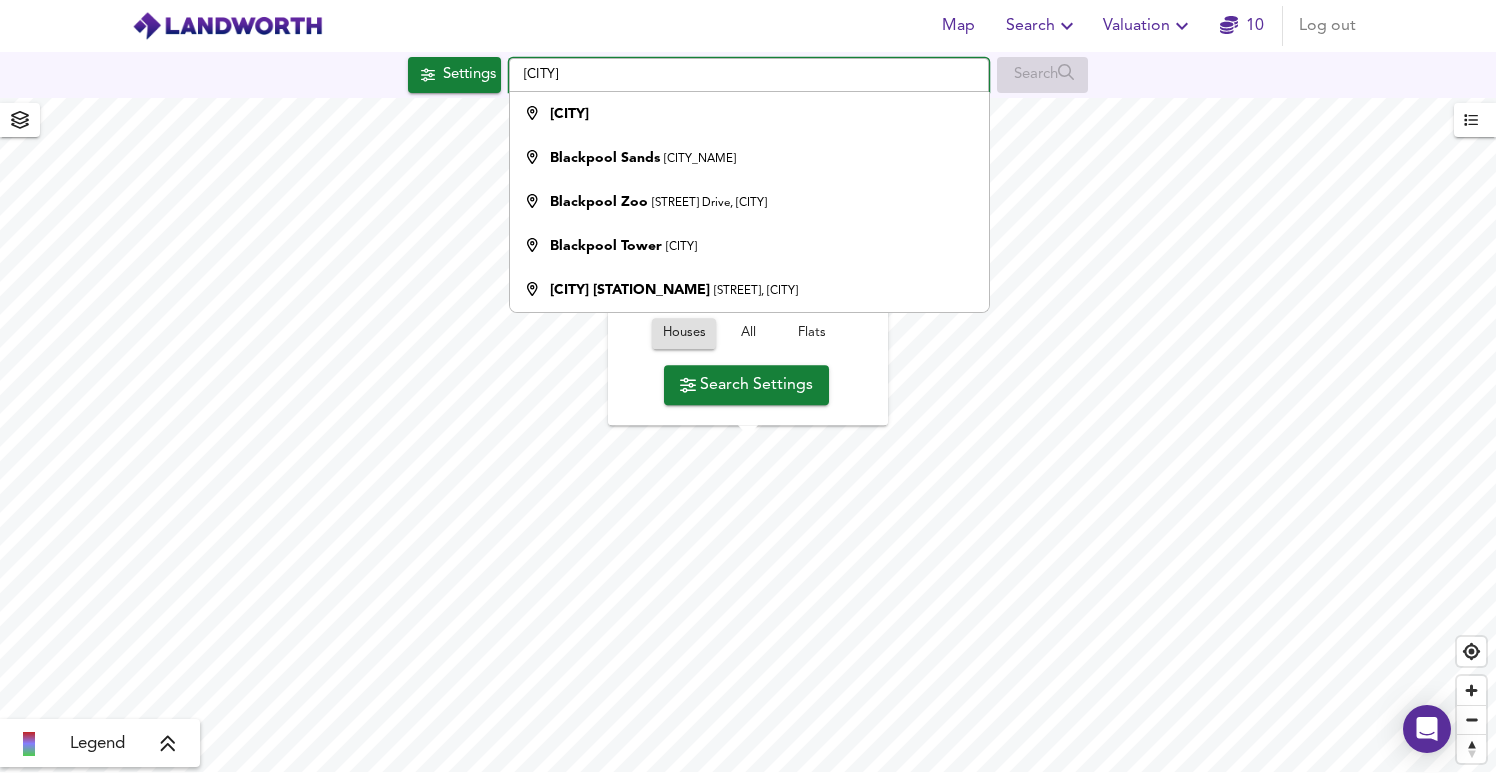 type on "[CITY]" 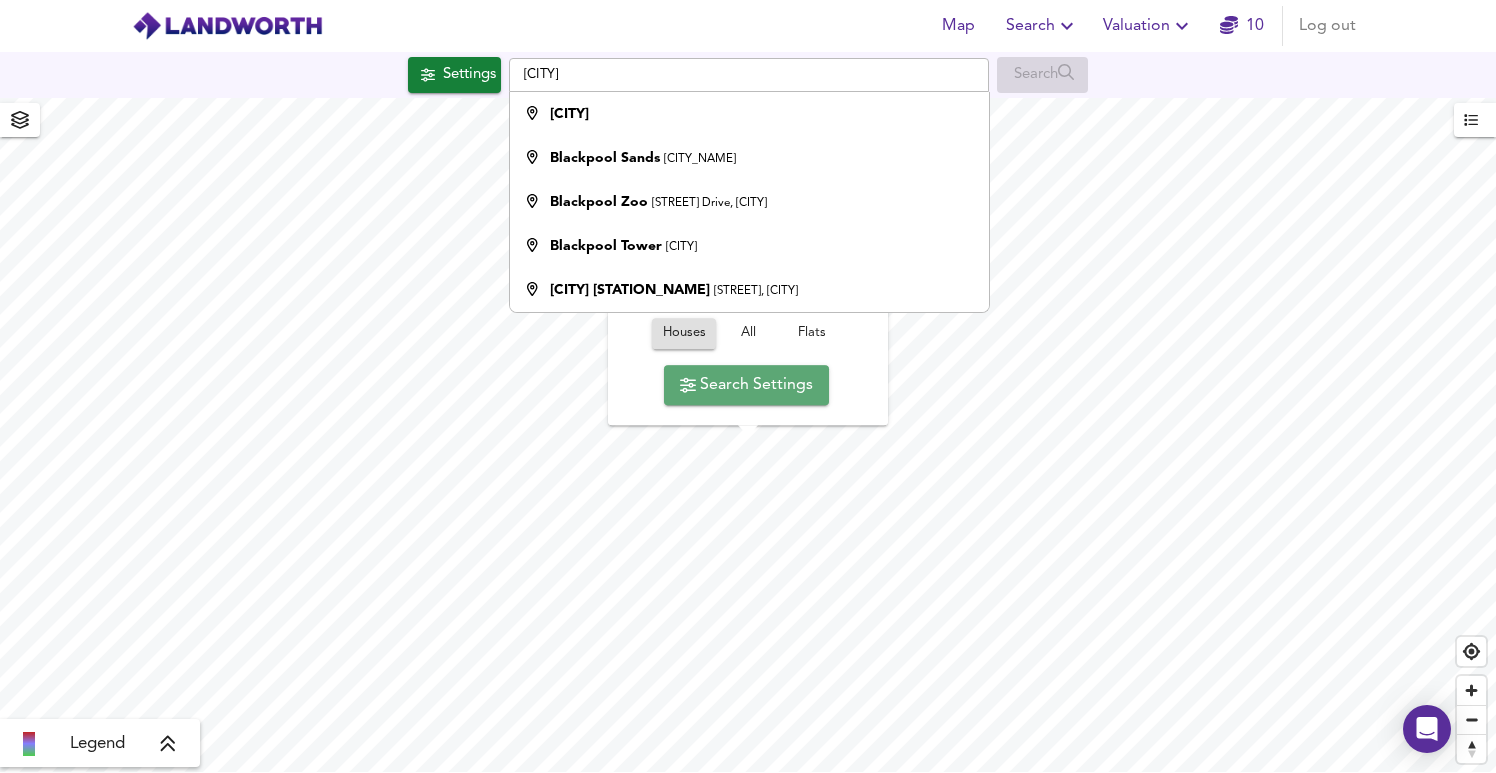 click on "Search Settings" at bounding box center [746, 385] 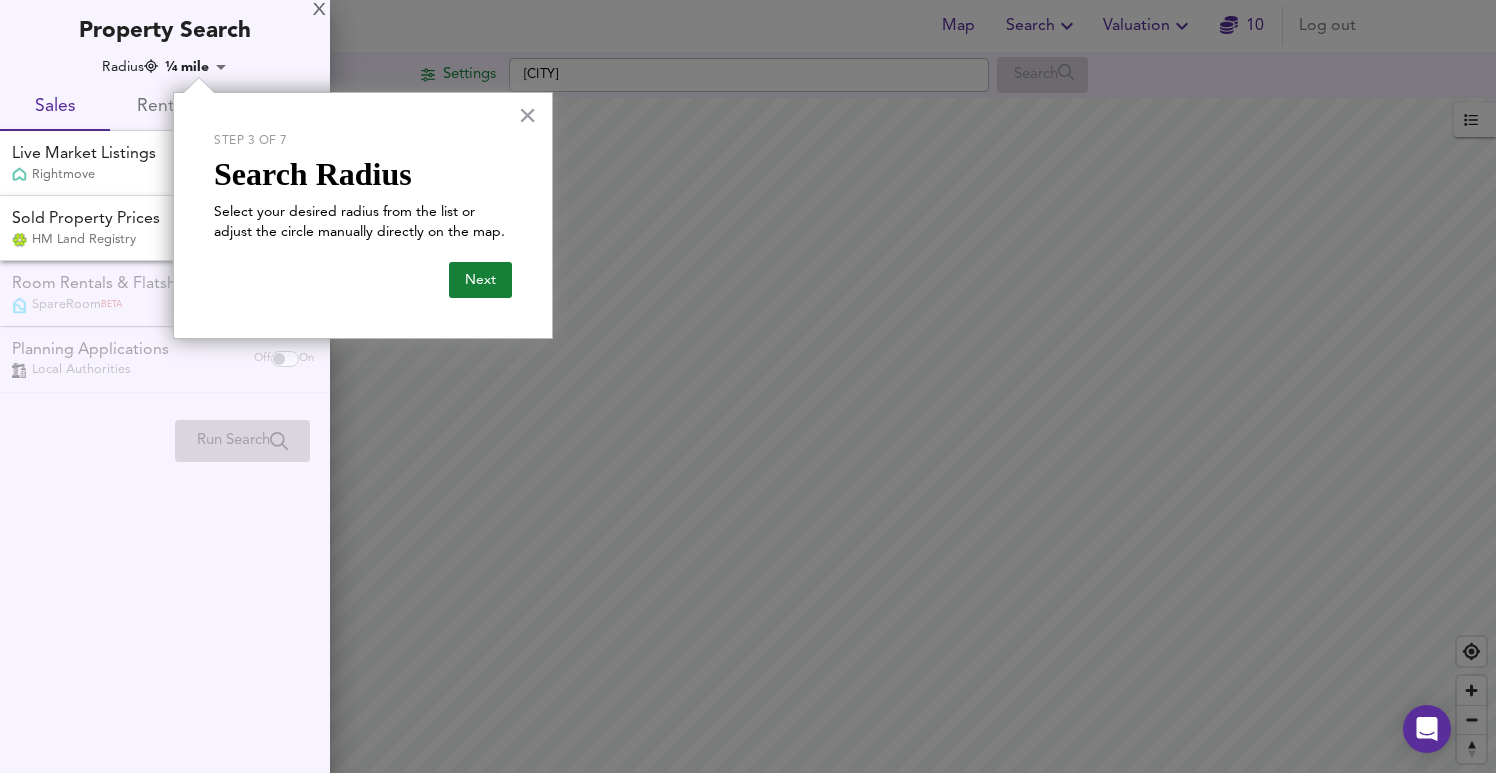 click on "Map Search Valuation    10 Log out        Settings     [CITY]        Search              Legend       UK Average Price   for [MON] [YYYY] £ [PRICE] / ft²      +[PERCENT]% Source:   Land Registry Data - [MON] [YYYY] England & Wales - Average £/ ft²  History England & Wales - Total Quarterly Sales History X Map Settings Basemap          Default hybrid Heatmap          Average Price landworth 2D   View Dynamic Heatmap   On Show Postcodes Show Boroughs 2D 3D Find Me X Property Search Radius   [NUMBER] mile [NUMBER] Sales Rentals Planning    Live Market Listings   Rightmove Off   On     Sold Property Prices   HM Land Registry Off   On     Room Rentals & Flatshares   SpareRoom   BETA Off   On     Planning Applications Local Authorities Off   On  Run Search   Please enable at least one data source to run a search
× Step [NUMBER] of [NUMBER] Search Radius Select your desired radius from the list or adjust the circle manually directly on the map. Next" at bounding box center (748, 386) 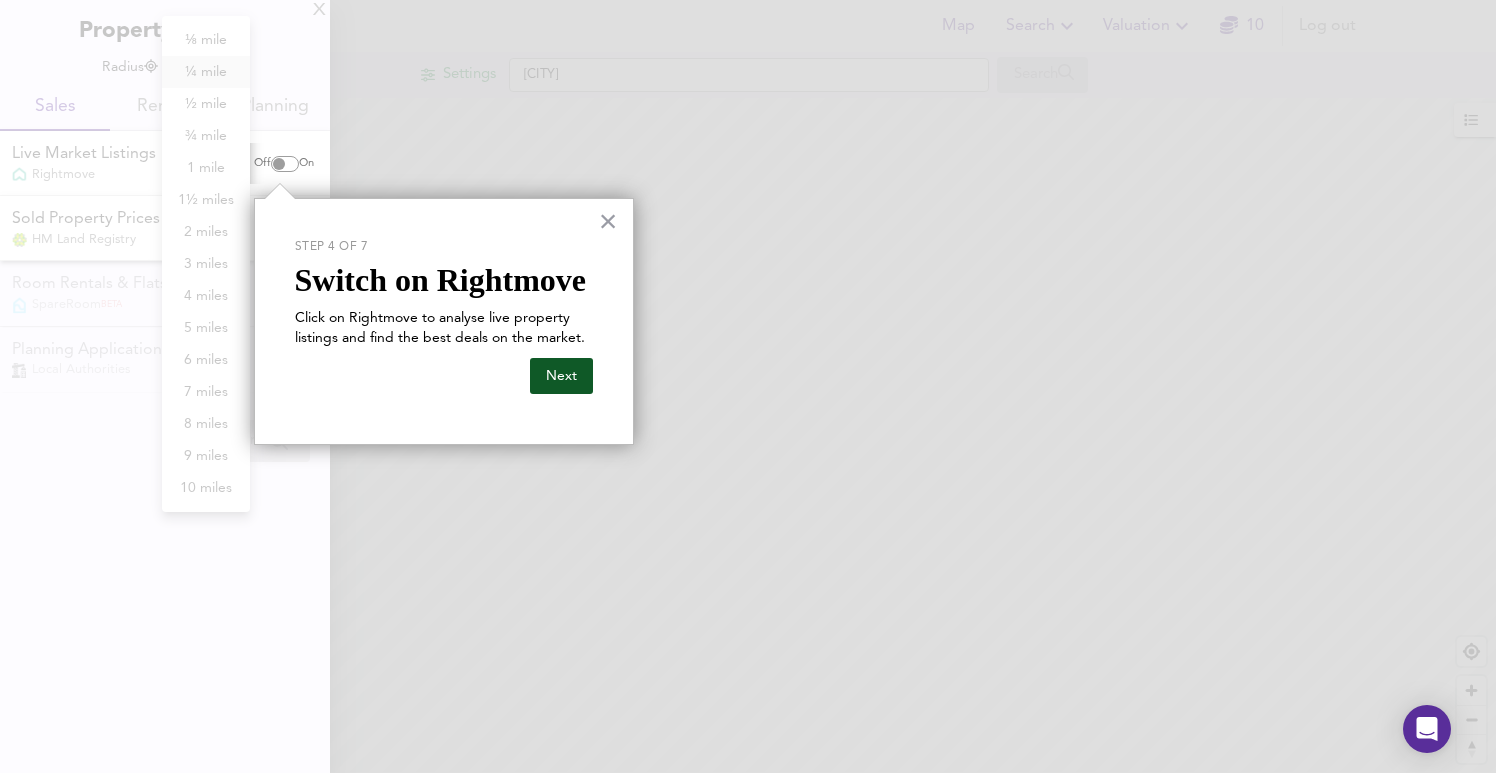 click on "Next" at bounding box center [561, 376] 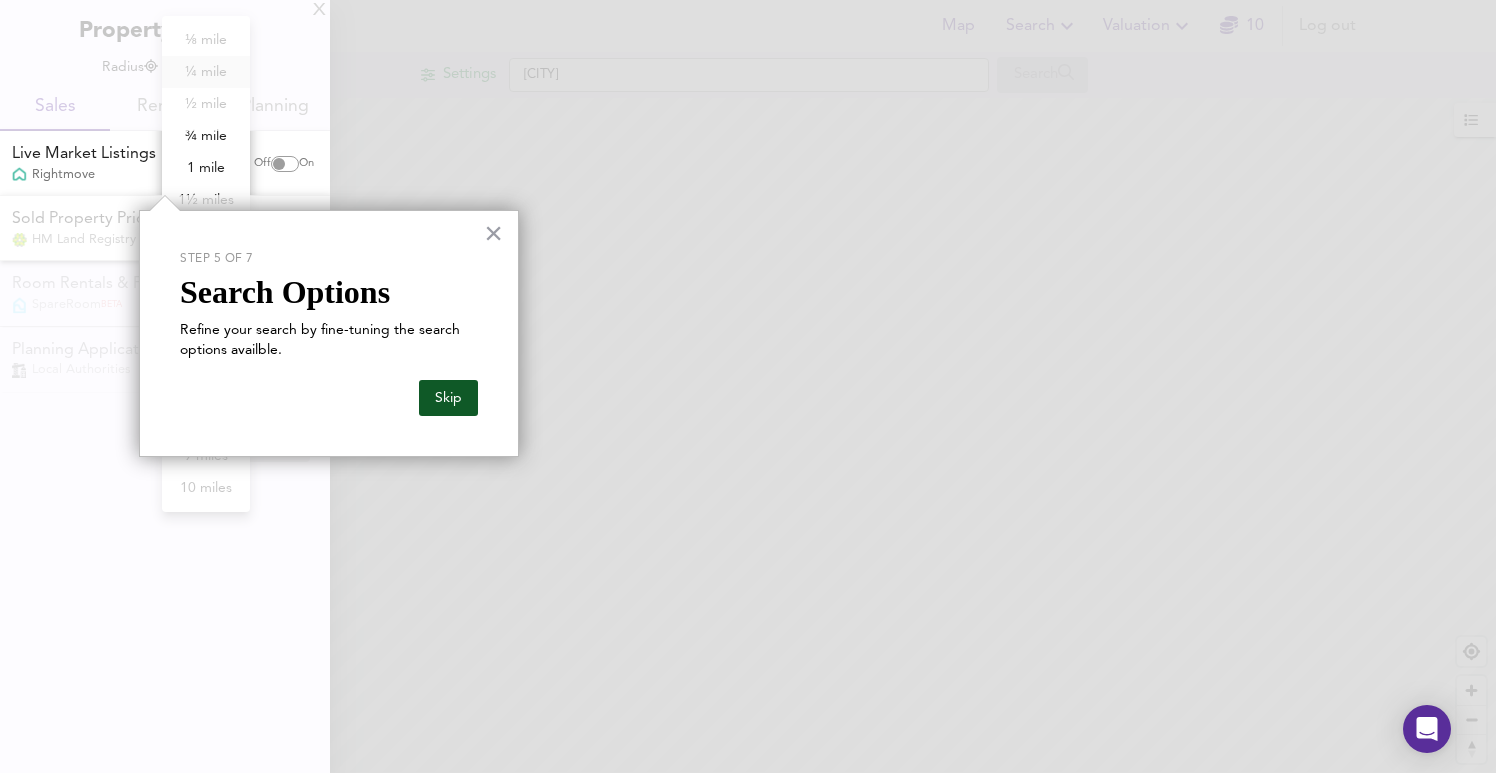 click on "Skip" at bounding box center (448, 398) 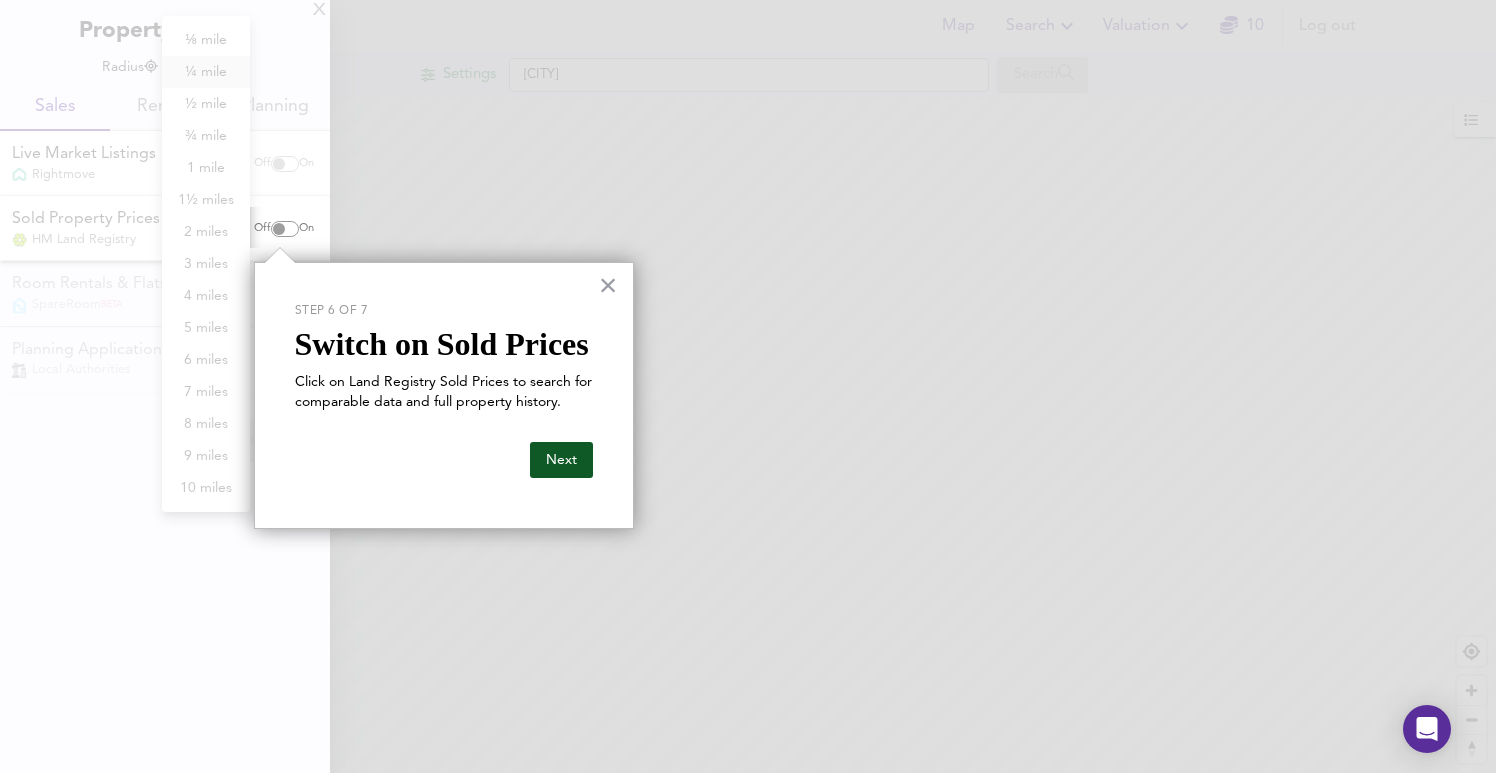 click on "Next" at bounding box center [561, 460] 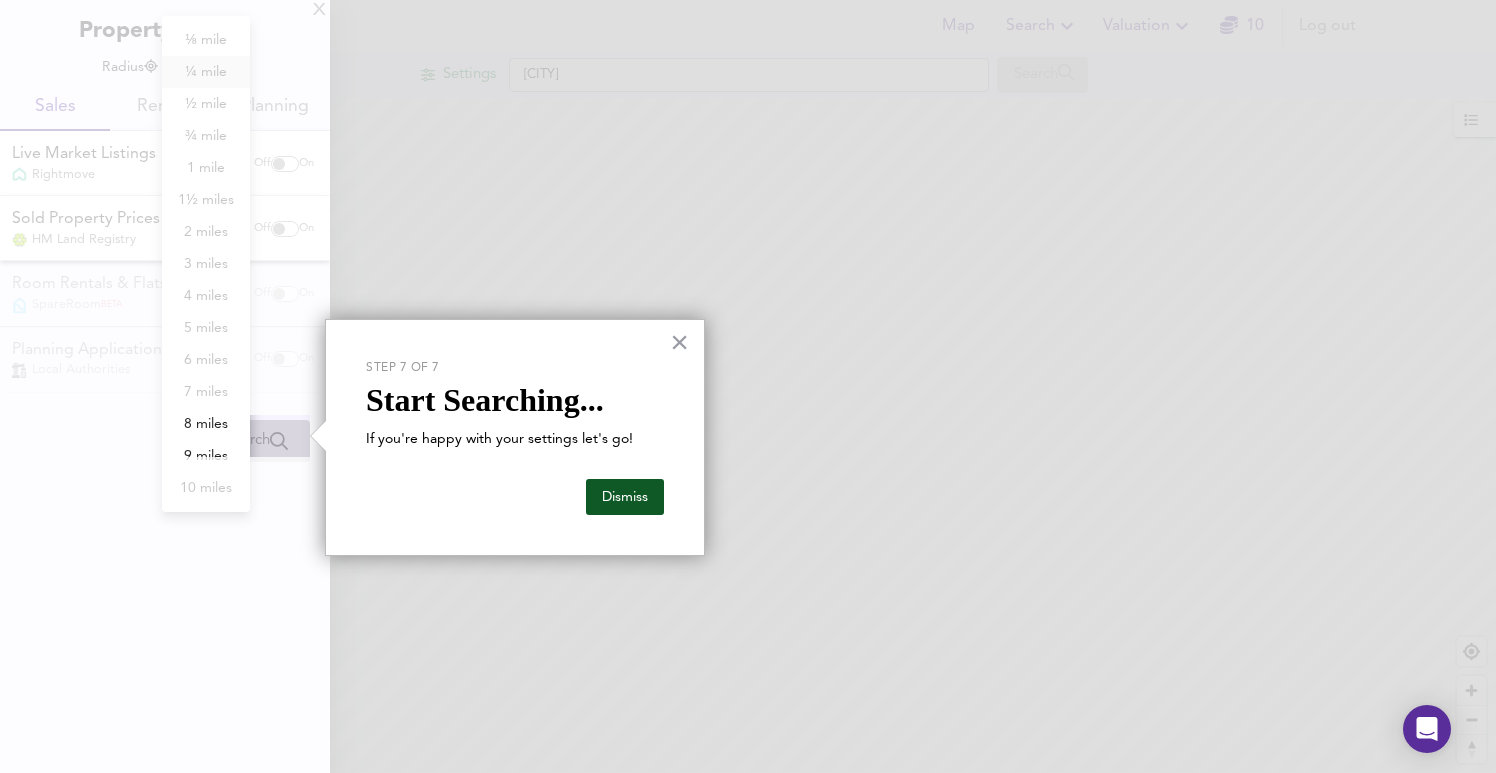 click on "Dismiss" at bounding box center (625, 497) 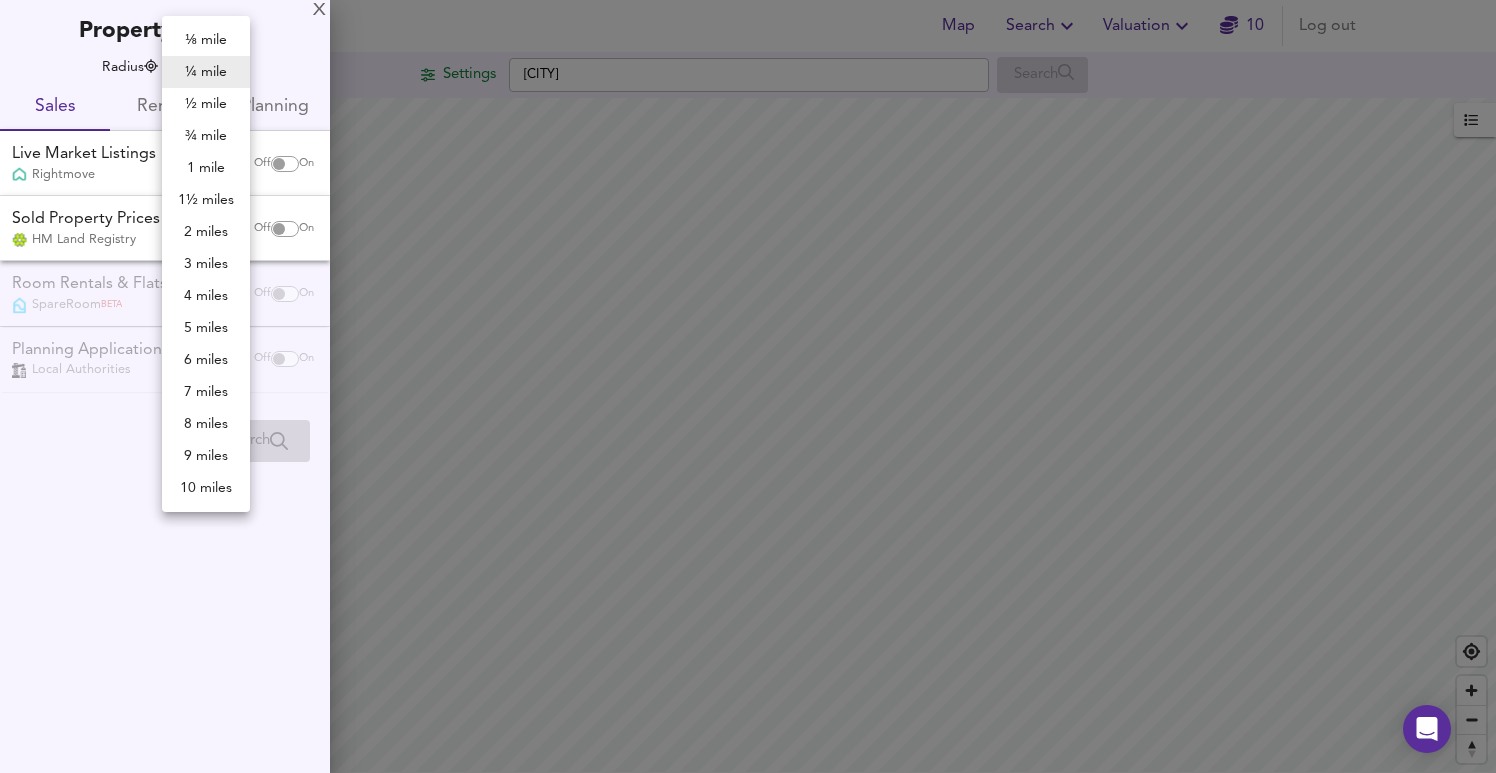 click on "1½ miles" at bounding box center [206, 200] 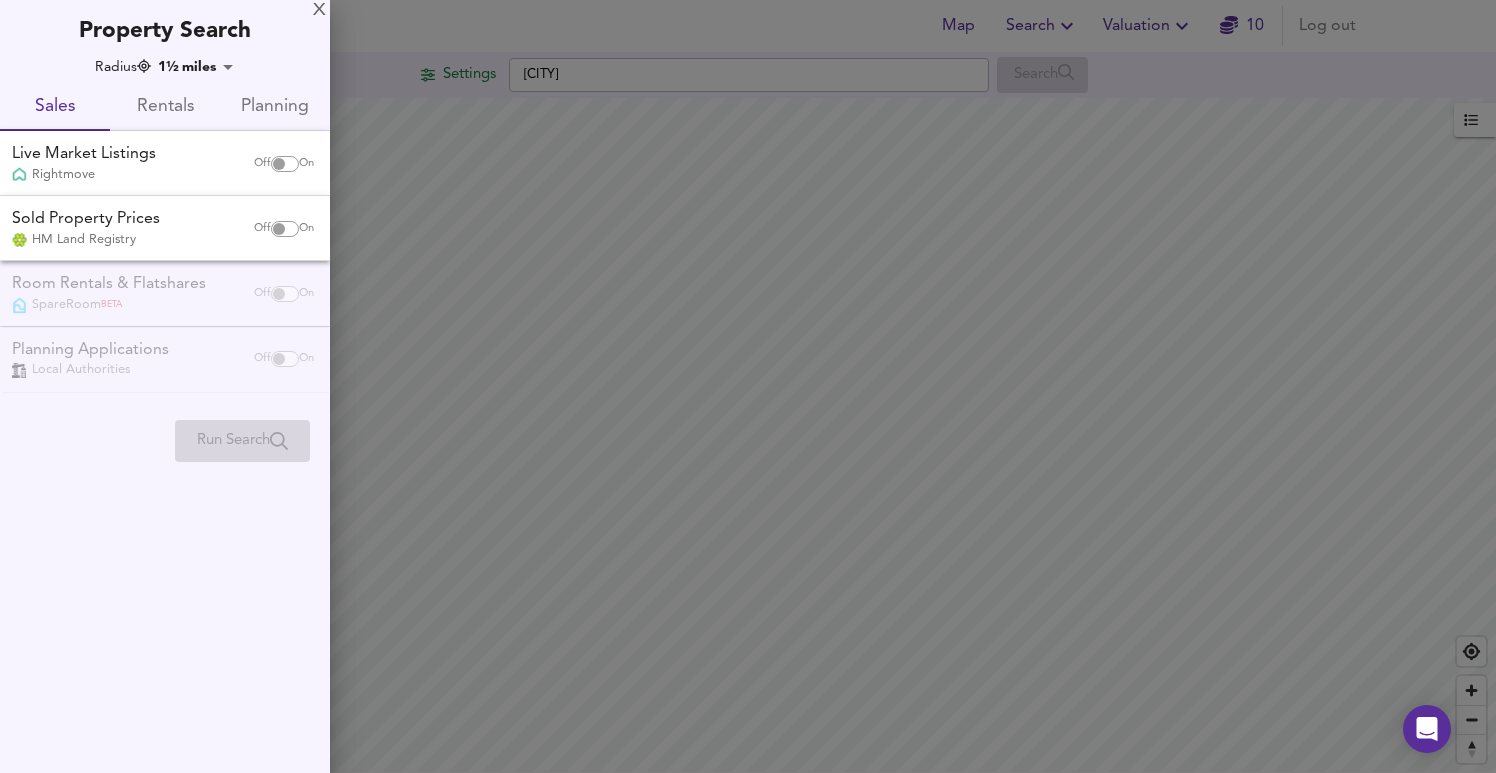 click on "Map Search Valuation    10 Log out        Settings     [CITY]        Search              Legend       UK Average Price   for [DATE] £ 338 / ft²      +6% Source:   Land Registry Data - [DATE] England & Wales - Average £/ ft²  History England & Wales - Total Quarterly Sales History X Map Settings Basemap          Default hybrid Heatmap          Average Price landworth 2D   View Dynamic Heatmap   On Show Postcodes Show Boroughs 2D 3D Find Me X Property Search Radius   1½ miles 2414 Sales Rentals Planning    Live Market Listings   Rightmove Off   On     Sold Property Prices   HM Land Registry Off   On     Room Rentals & Flatshares   SpareRoom   BETA Off   On     Planning Applications Local Authorities Off   On  Run Search   Please enable at least one data source to run a search" at bounding box center (748, 386) 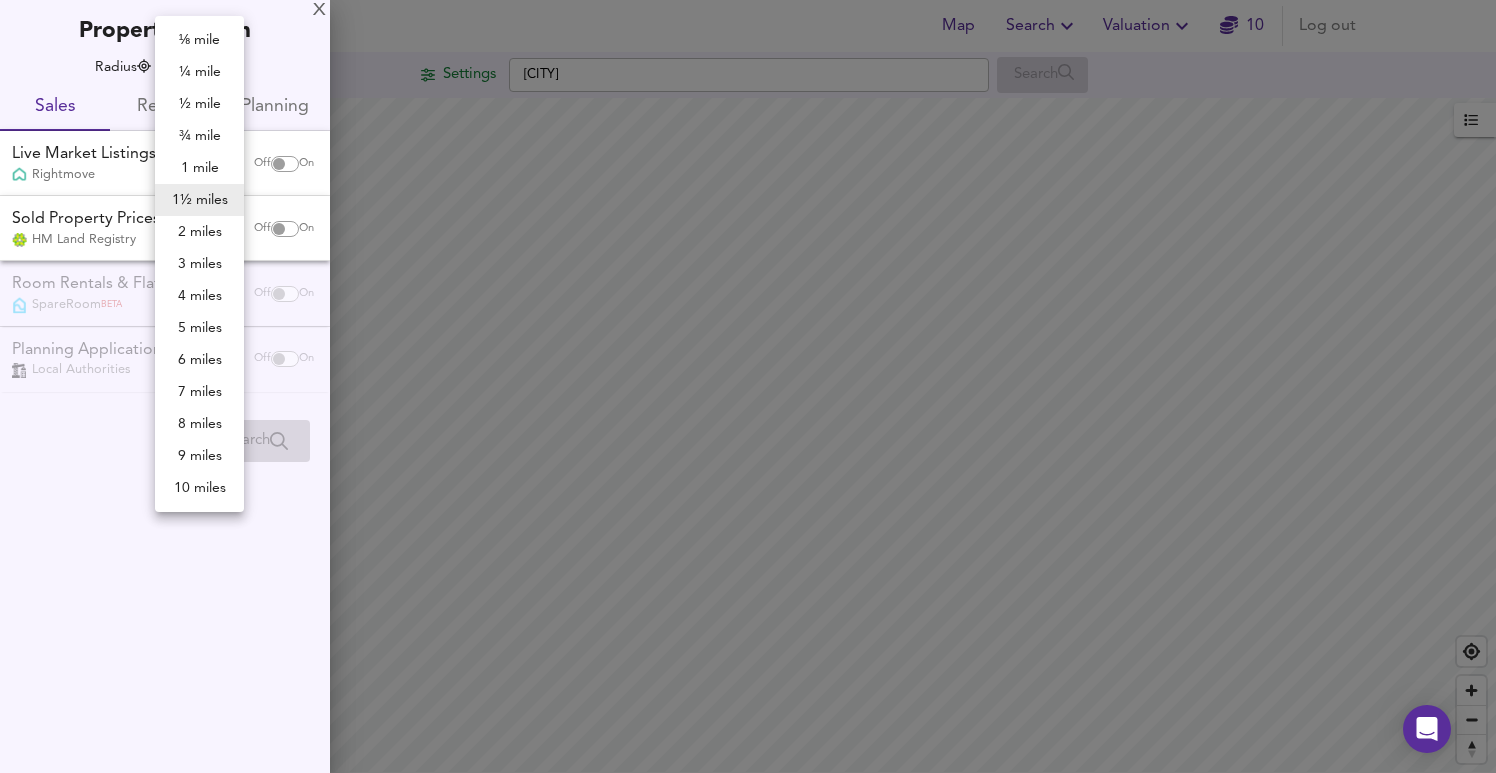 click on "2 miles" at bounding box center [199, 232] 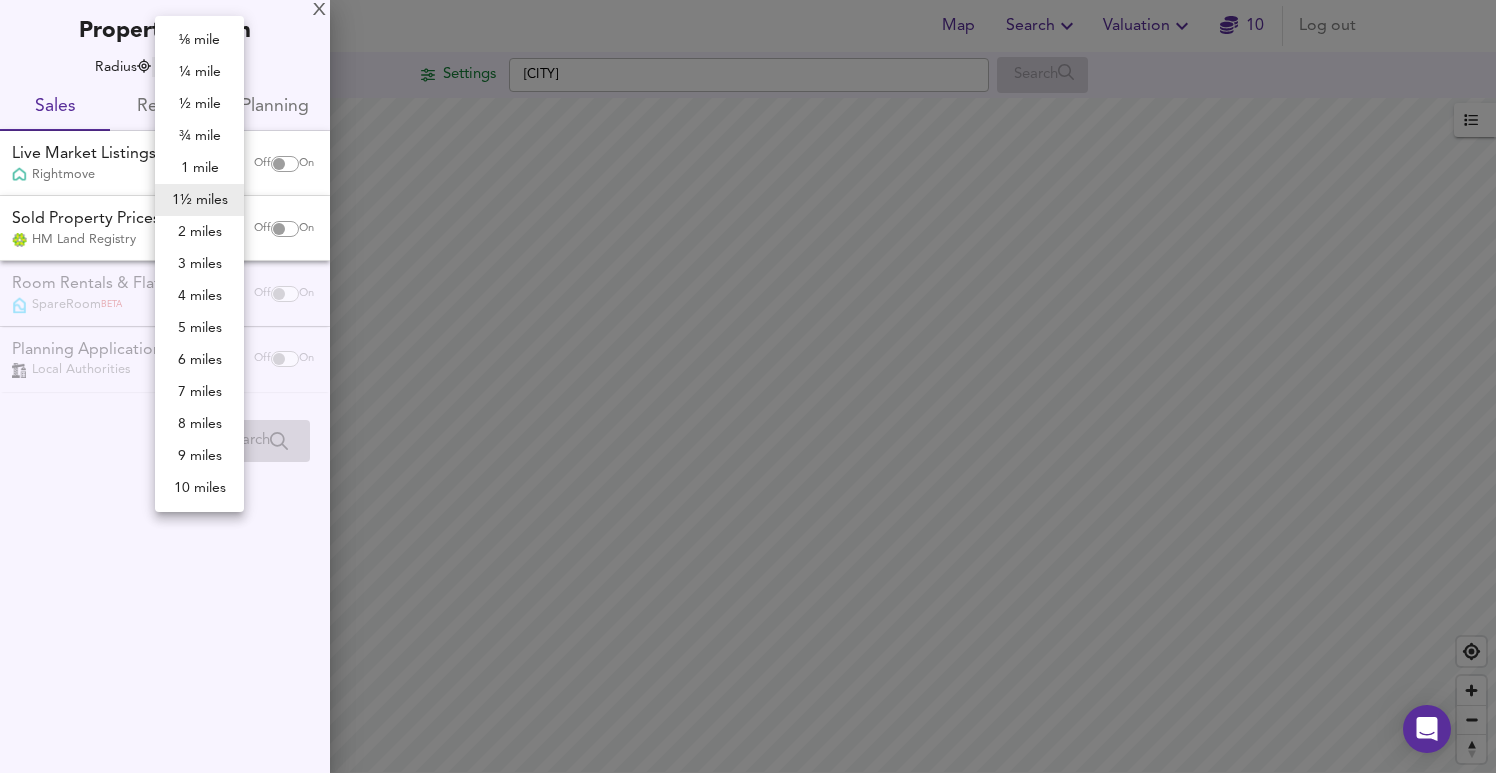 type on "3218" 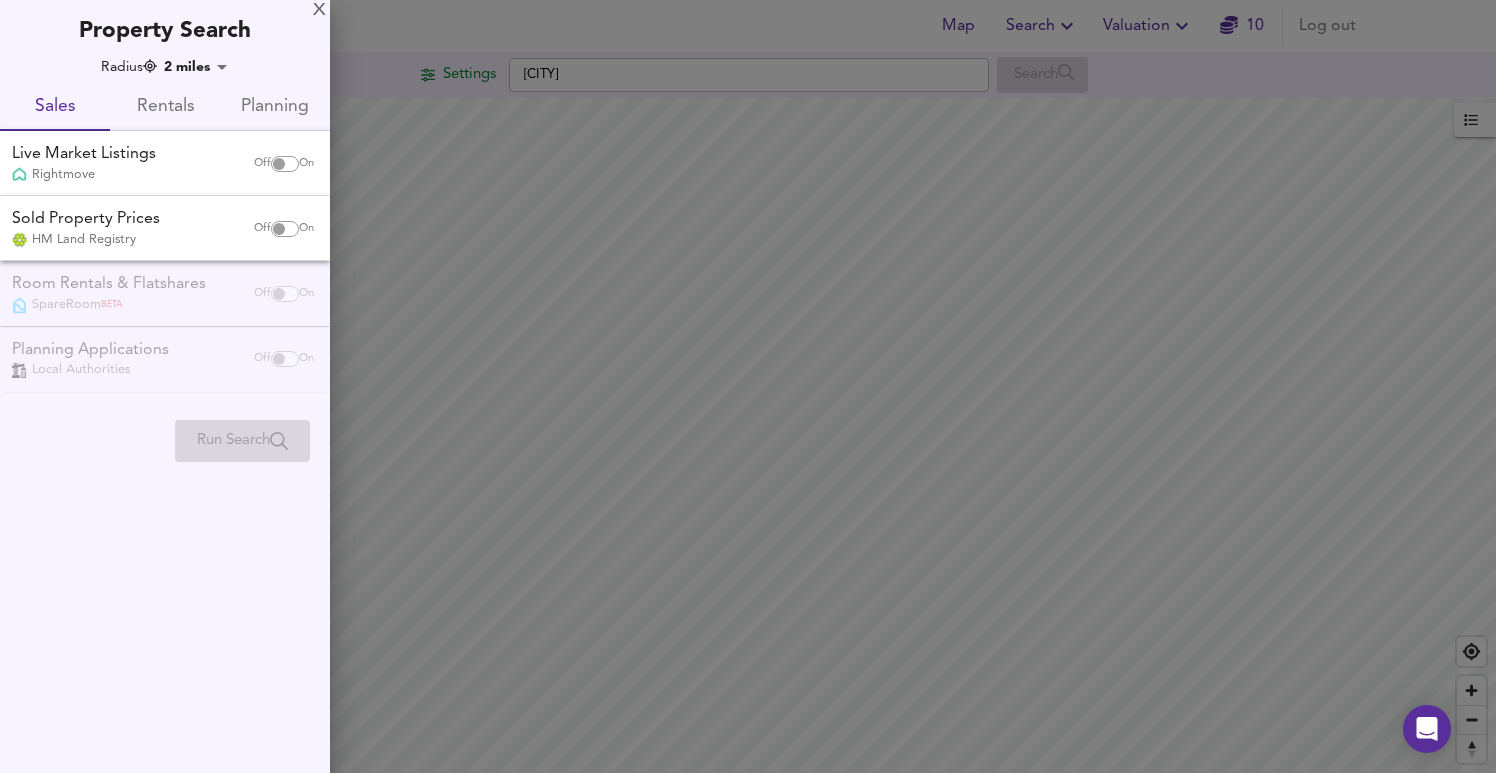 click on "Sales" at bounding box center (55, 107) 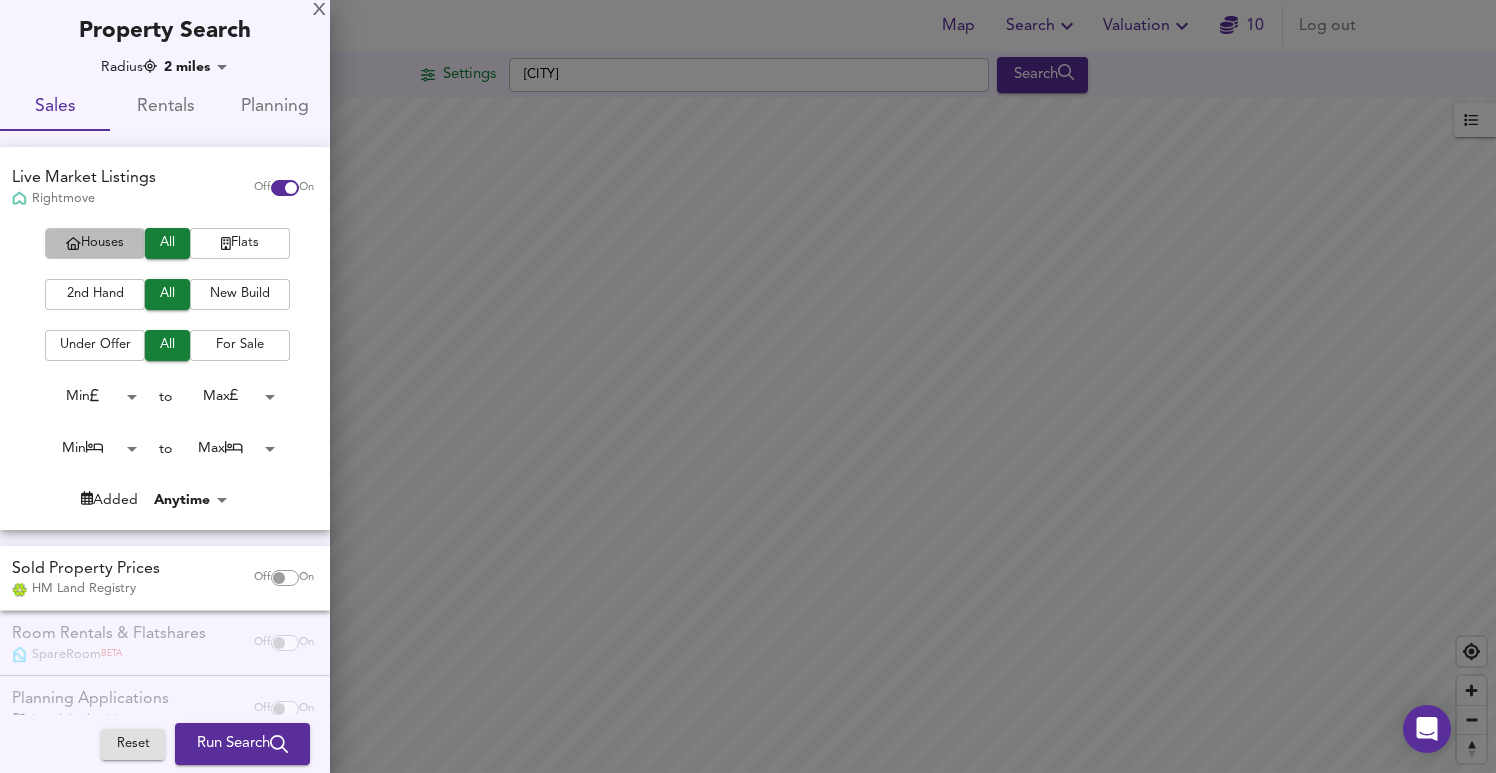 click on "Houses" at bounding box center (95, 243) 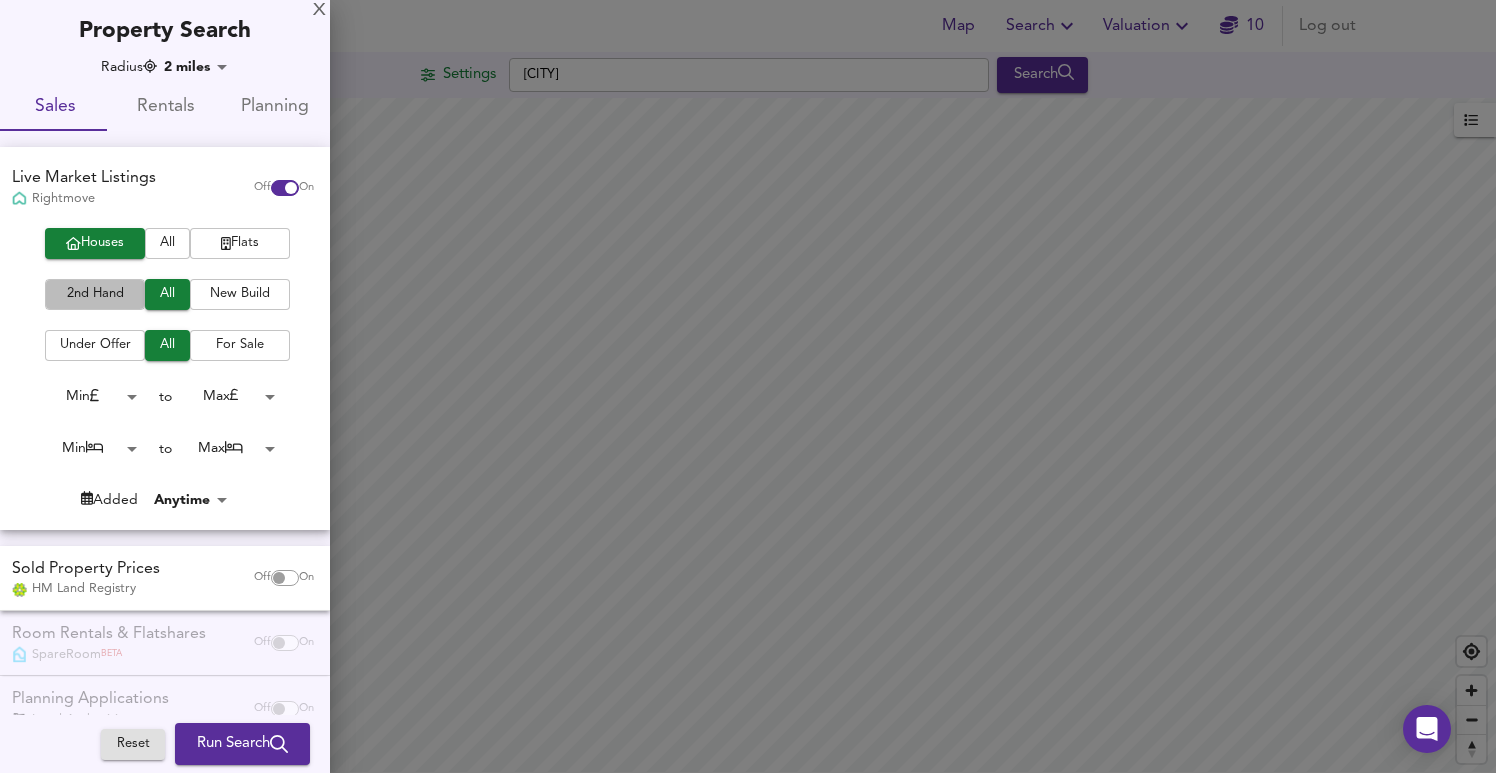click on "2nd Hand" at bounding box center (95, 294) 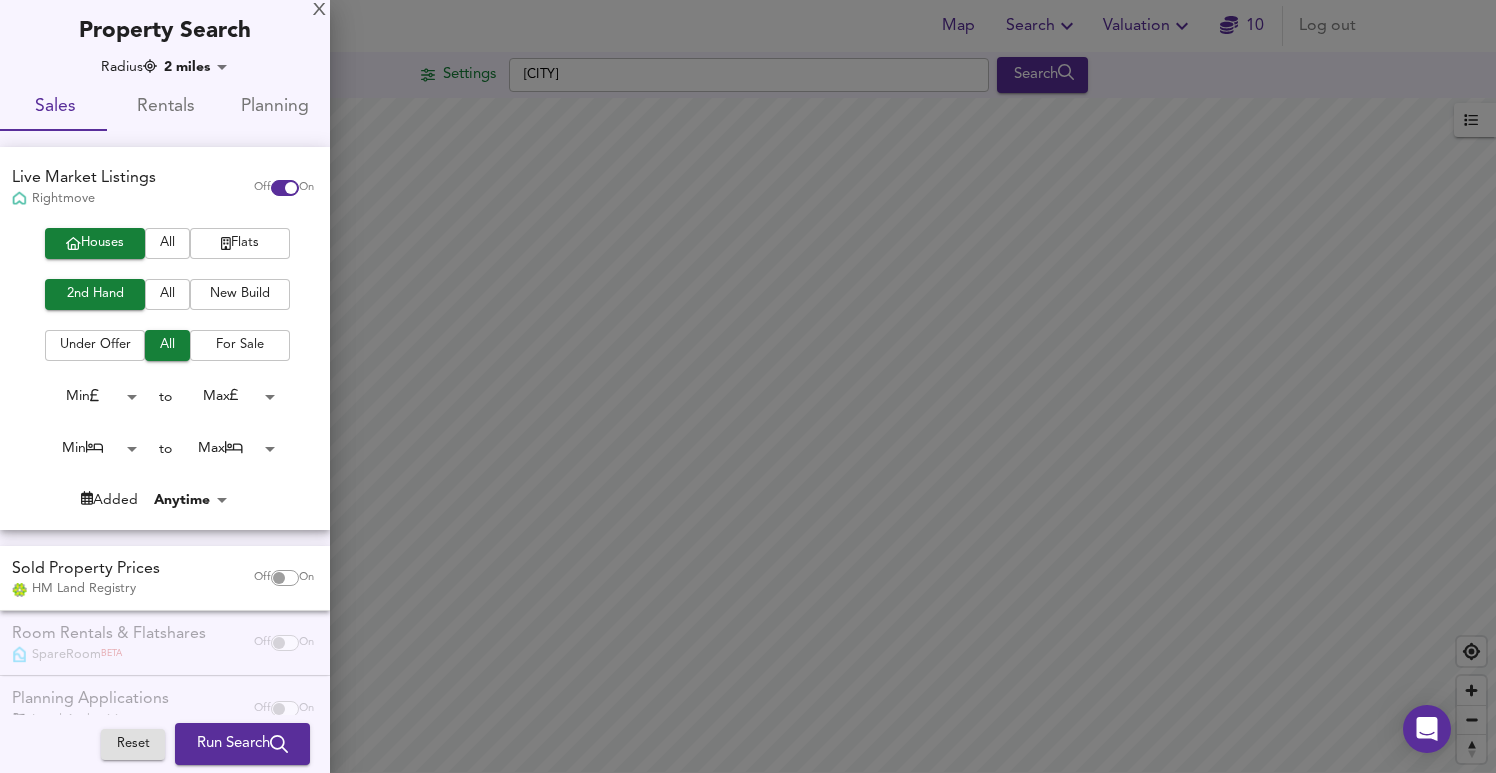 click on "All" at bounding box center (167, 345) 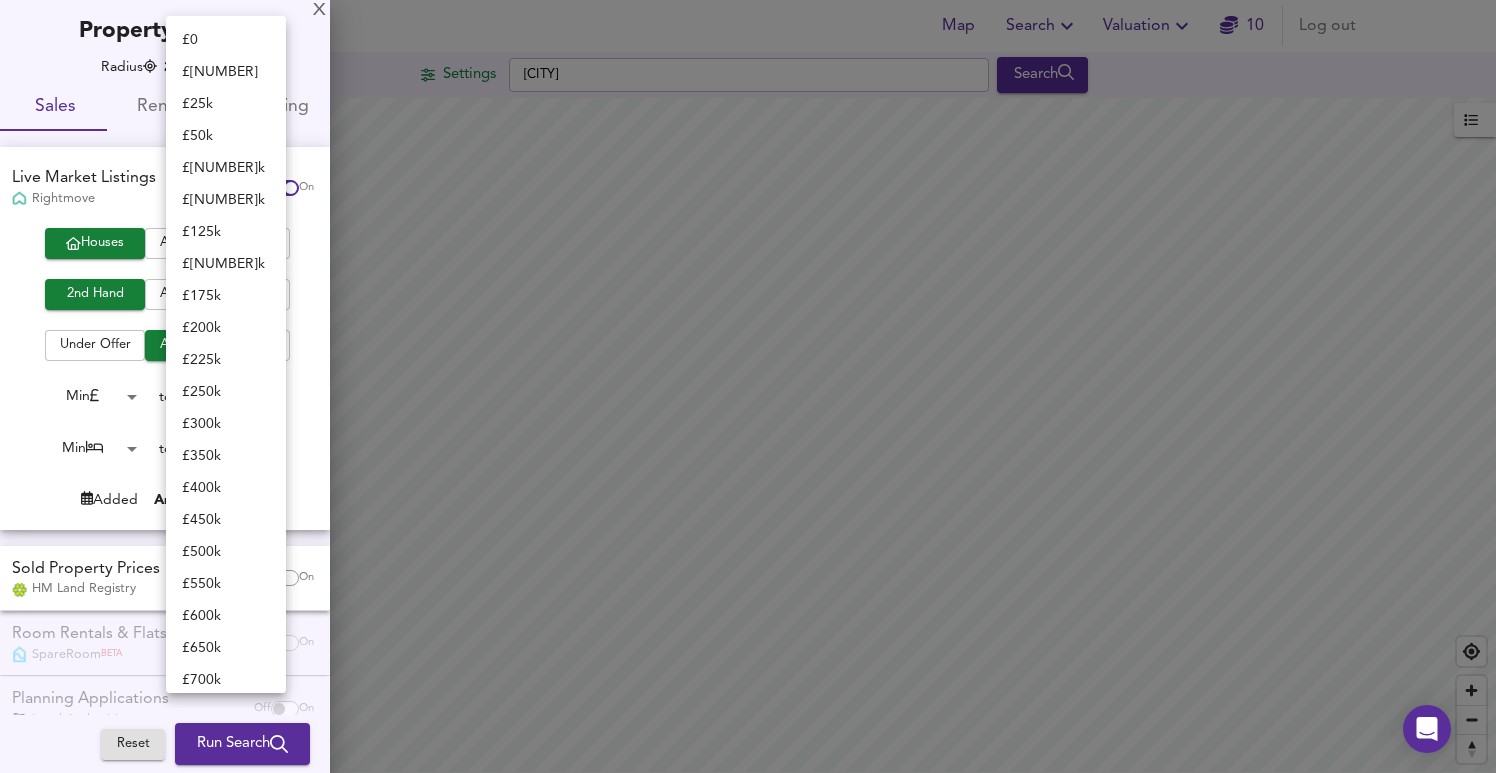 click on "Map Search Valuation    10 Log out        Settings     [CITY]        Search              Legend       UK Average Price   for [MON] [YYYY] £ [PRICE] / ft²      +[PERCENT]% Source:   Land Registry Data - [MON] [YYYY] England & Wales - Average £/ ft²  History England & Wales - Total Quarterly Sales History X Map Settings Basemap          Default hybrid Heatmap          Average Price landworth 2D   View Dynamic Heatmap   On Show Postcodes Show Boroughs 2D 3D Find Me X Property Search Radius   [NUMBER] miles [NUMBER] Sales Rentals Planning    Live Market Listings   Rightmove Off   On    Houses All   Flats 2nd Hand All New Build Under Offer All For Sale Min   [NUMBER] to Max   [PRICE]   Min   [NUMBER] to Max   [NUMBER]   Added Anytime -[NUMBER]    Sold Property Prices   HM Land Registry Off   On     Room Rentals & Flatshares   SpareRoom   BETA Off   On     Planning Applications Local Authorities Off   On  Reset Run Search   Please enable at least one data source to run a search" at bounding box center (748, 386) 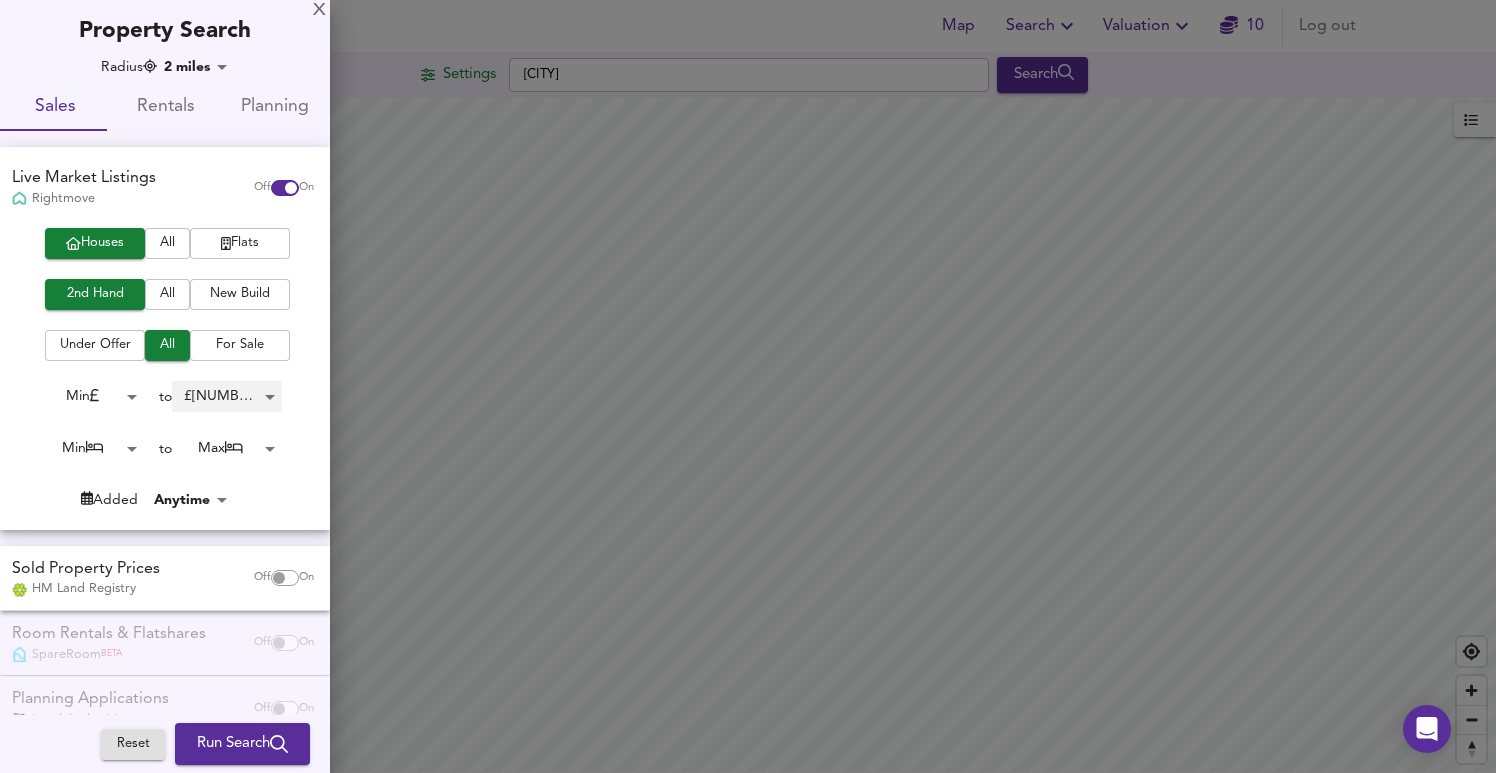 type on "100000" 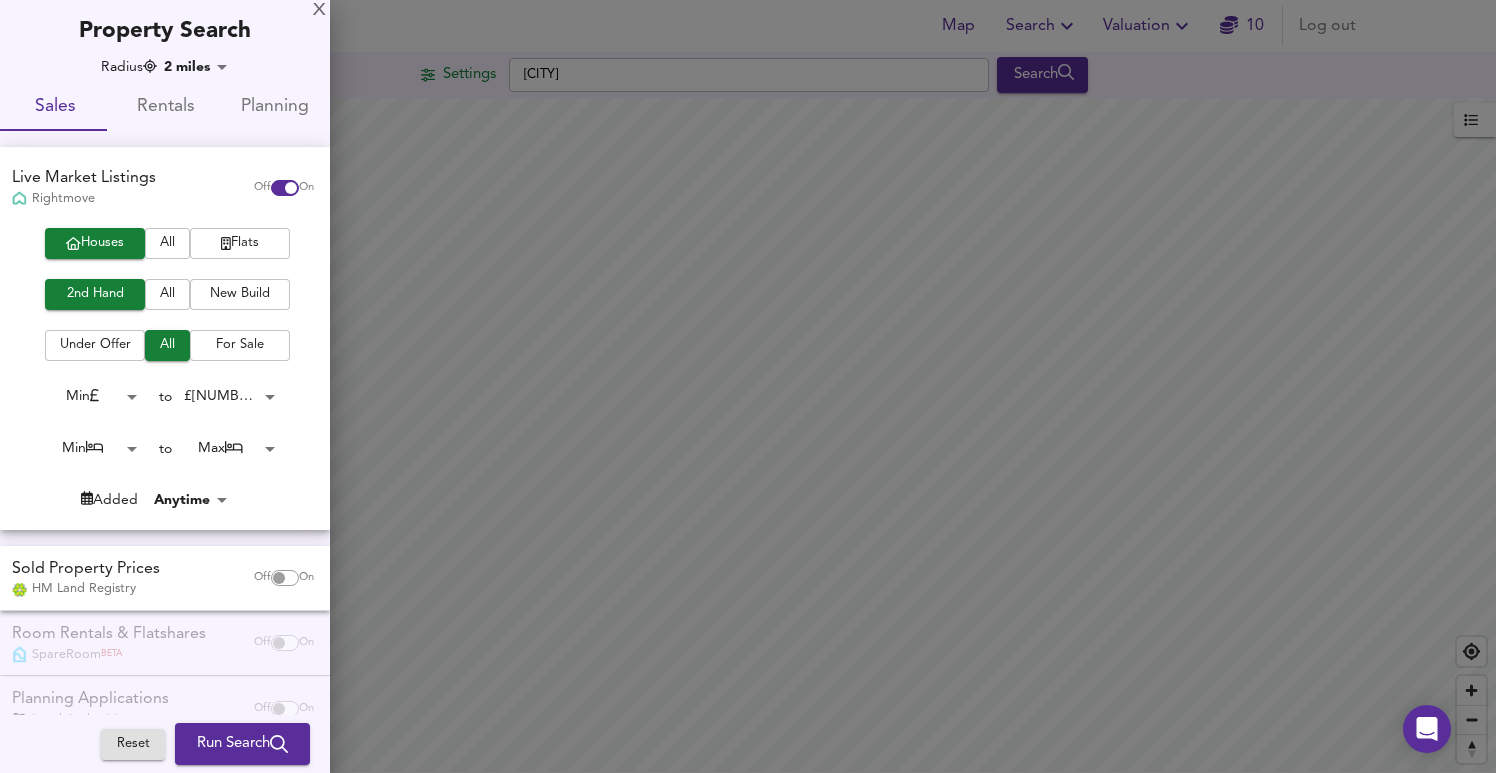click on "Map Search Valuation    10 Log out        Settings     [CITY]        Search              Legend       UK Average Price   for [DATE] £ 338 / ft²      +6% Source:   Land Registry Data - [DATE] England & Wales - Average £/ ft²  History England & Wales - Total Quarterly Sales History X Map Settings Basemap          Default hybrid Heatmap          Average Price landworth 2D   View Dynamic Heatmap   On Show Postcodes Show Boroughs 2D 3D Find Me X Property Search Radius   2 miles 3218 Sales Rentals Planning    Live Market Listings   Rightmove Off   On    Houses All   Flats 2nd Hand All New Build Under Offer All For Sale Min   0 to £ 100k 100000   Min   0 to Max   50   Added Anytime -1    Sold Property Prices   HM Land Registry Off   On     Room Rentals & Flatshares   SpareRoom   BETA Off   On     Planning Applications Local Authorities Off   On  Reset Run Search   Please enable at least one data source to run a search" at bounding box center (748, 386) 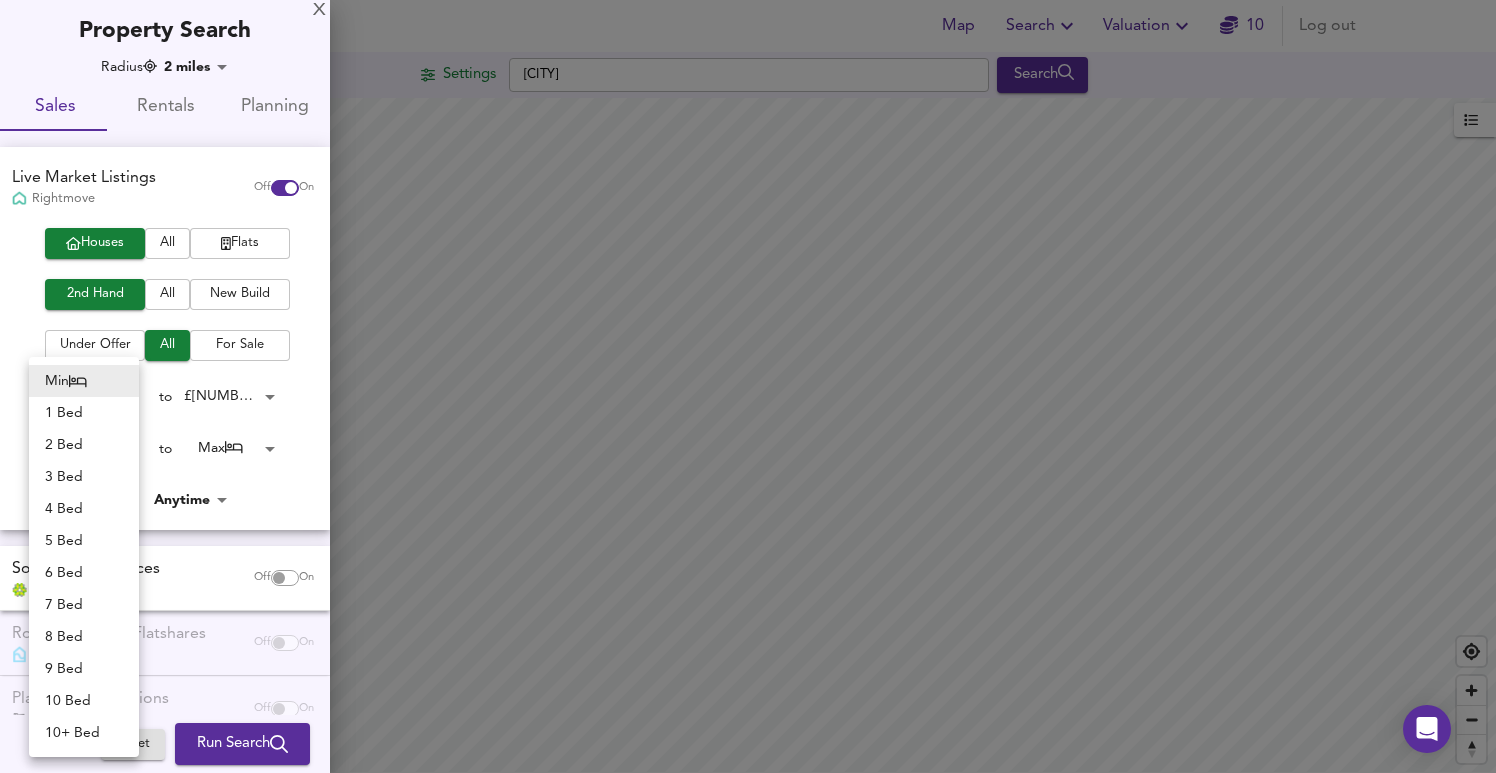 click on "2 Bed" at bounding box center [84, 445] 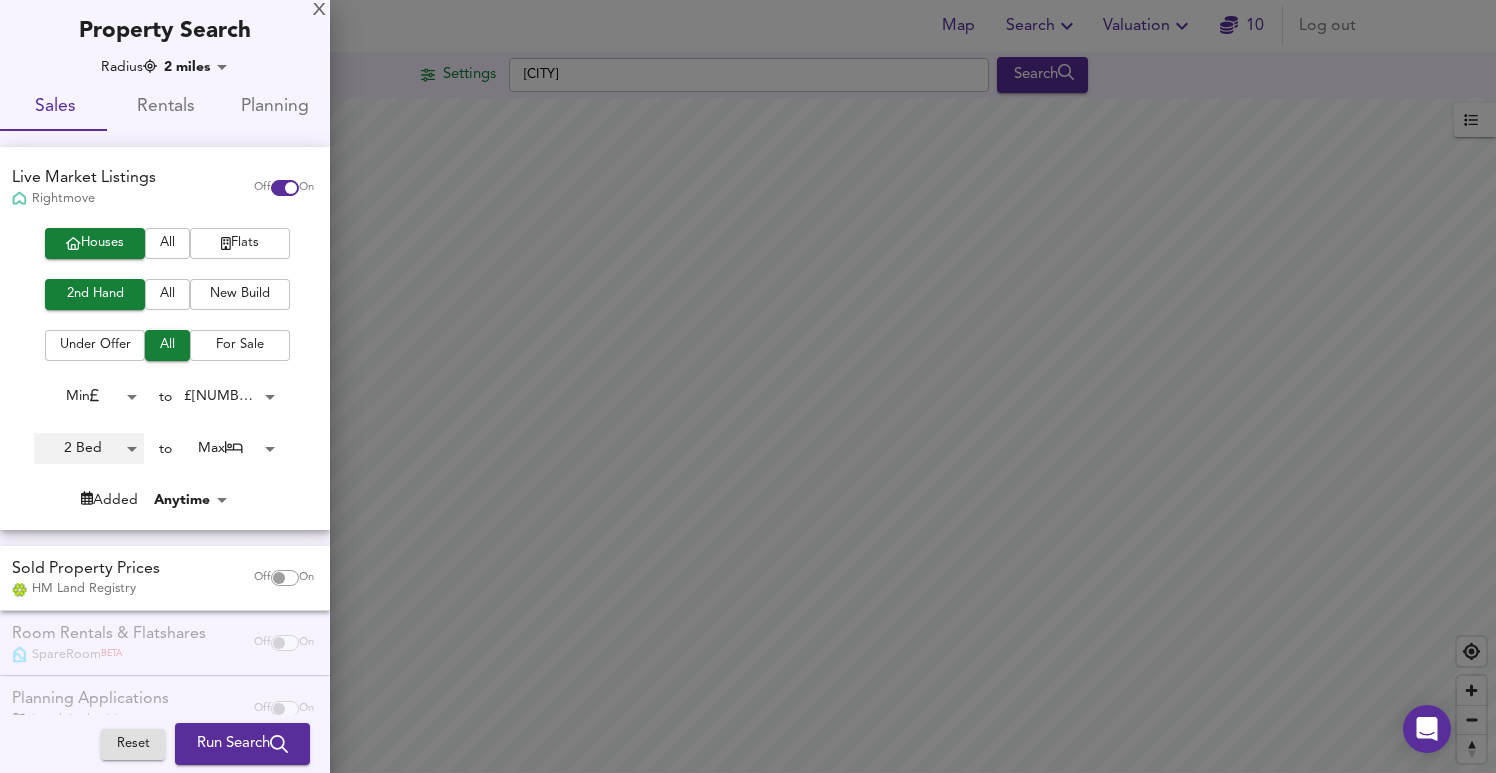 type on "2" 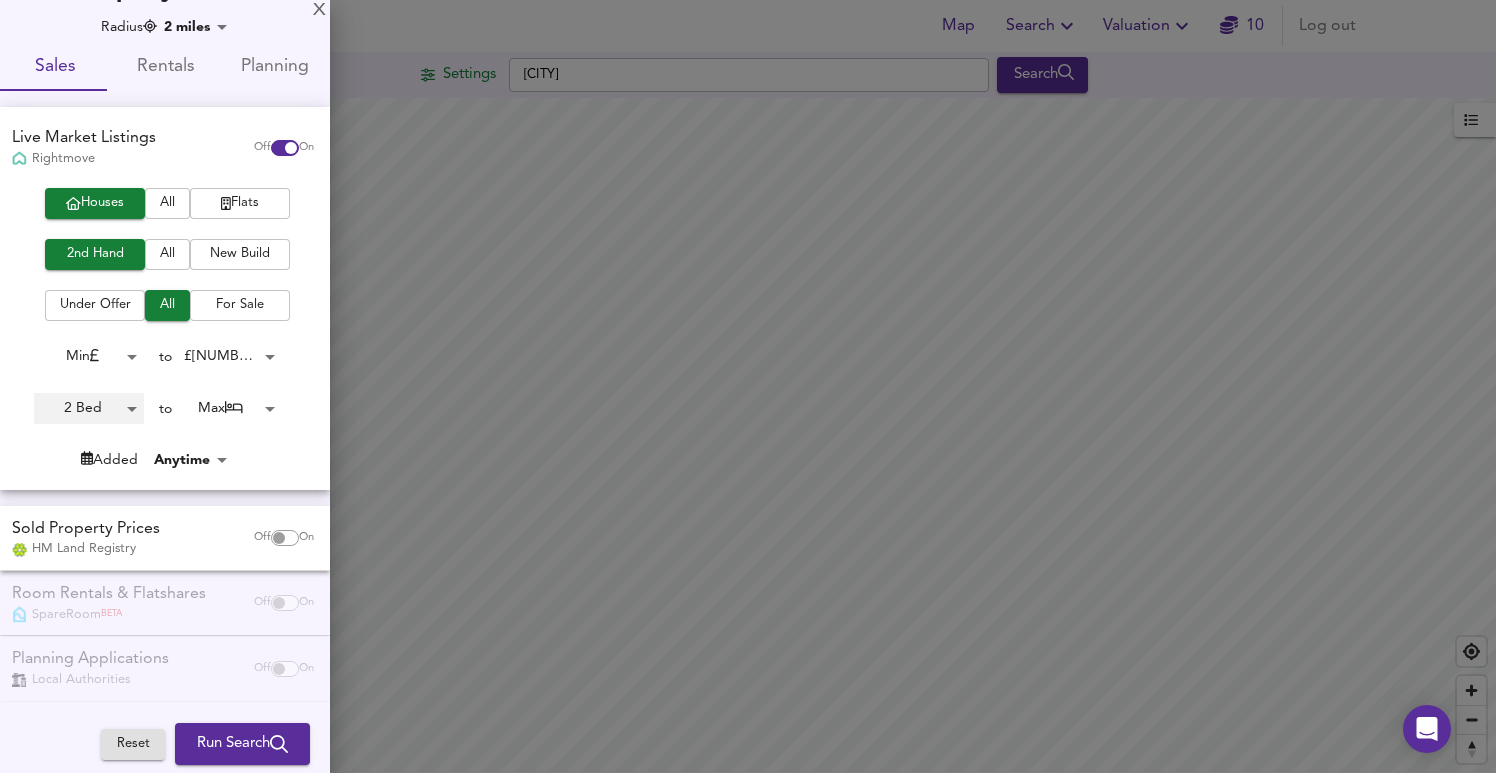 scroll, scrollTop: 39, scrollLeft: 0, axis: vertical 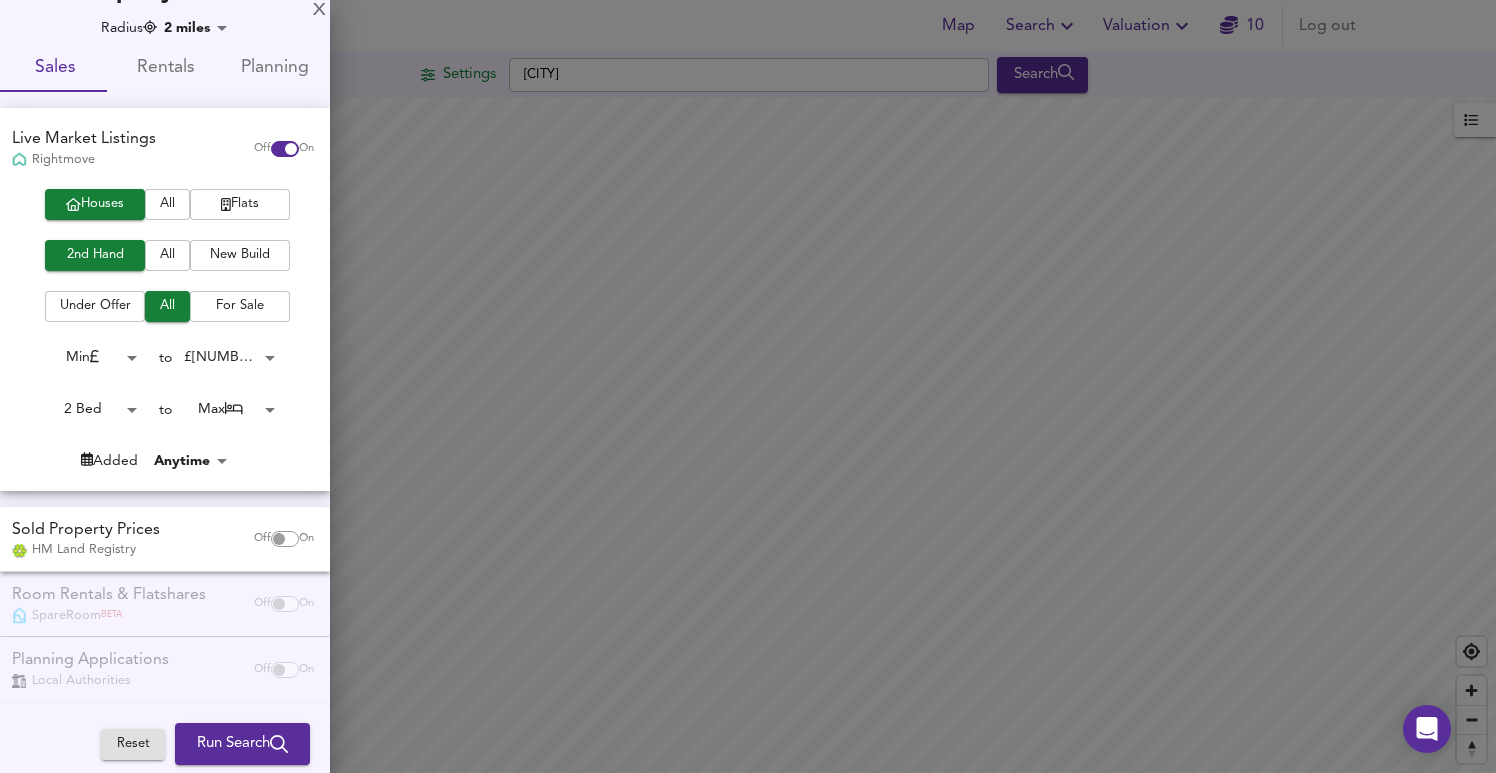 click on "Run Search" at bounding box center [242, 744] 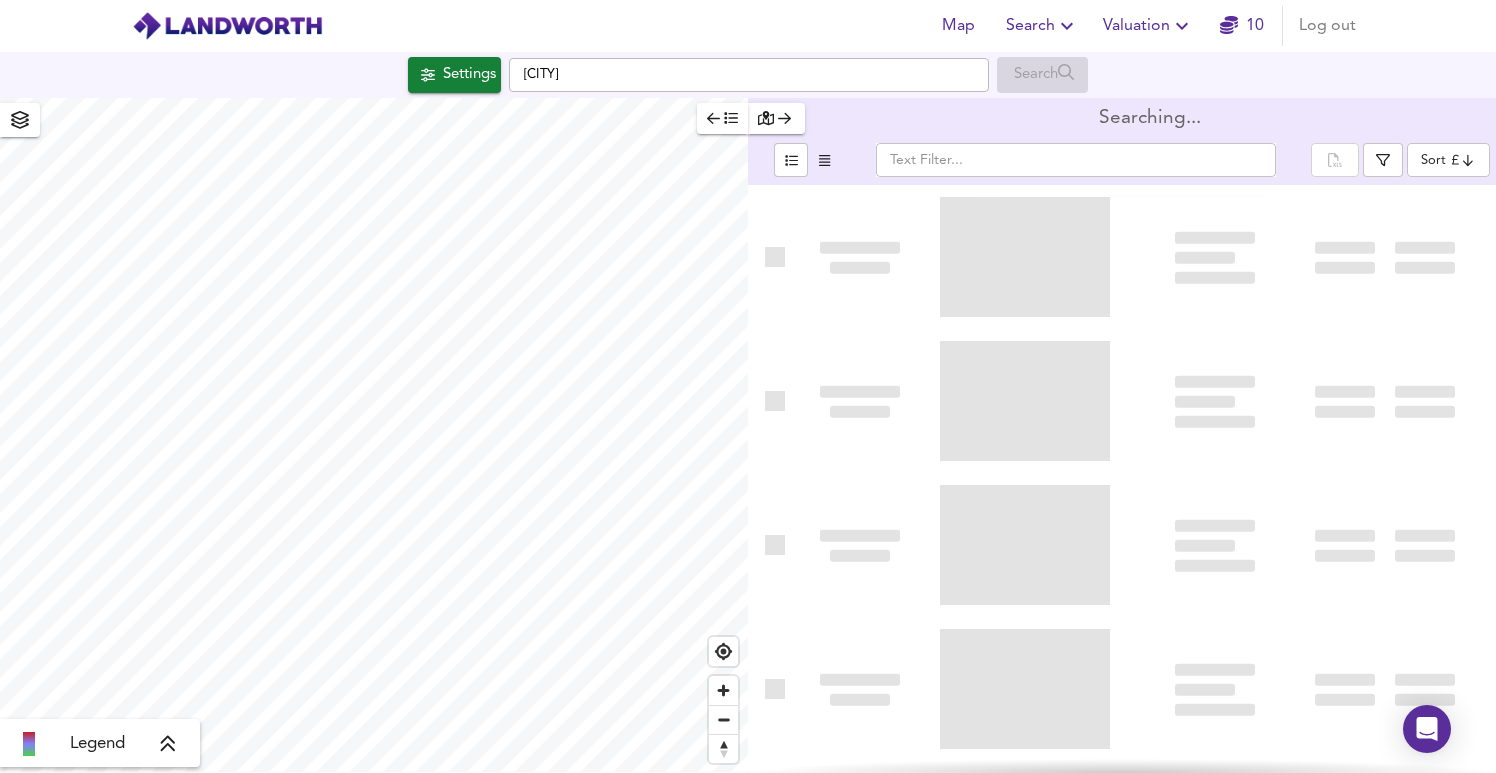 type on "bestdeal" 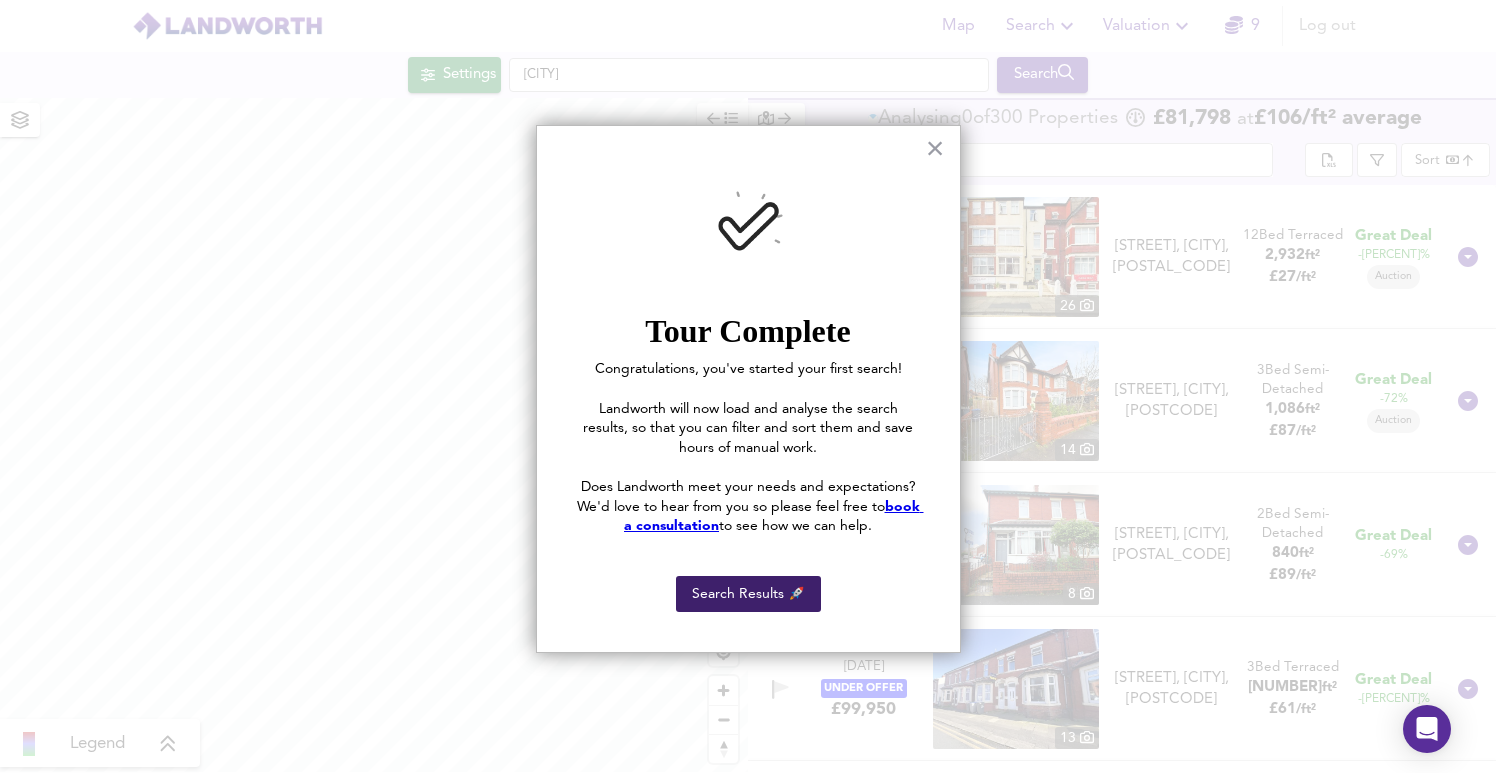 click on "Search Results 🚀" at bounding box center [748, 594] 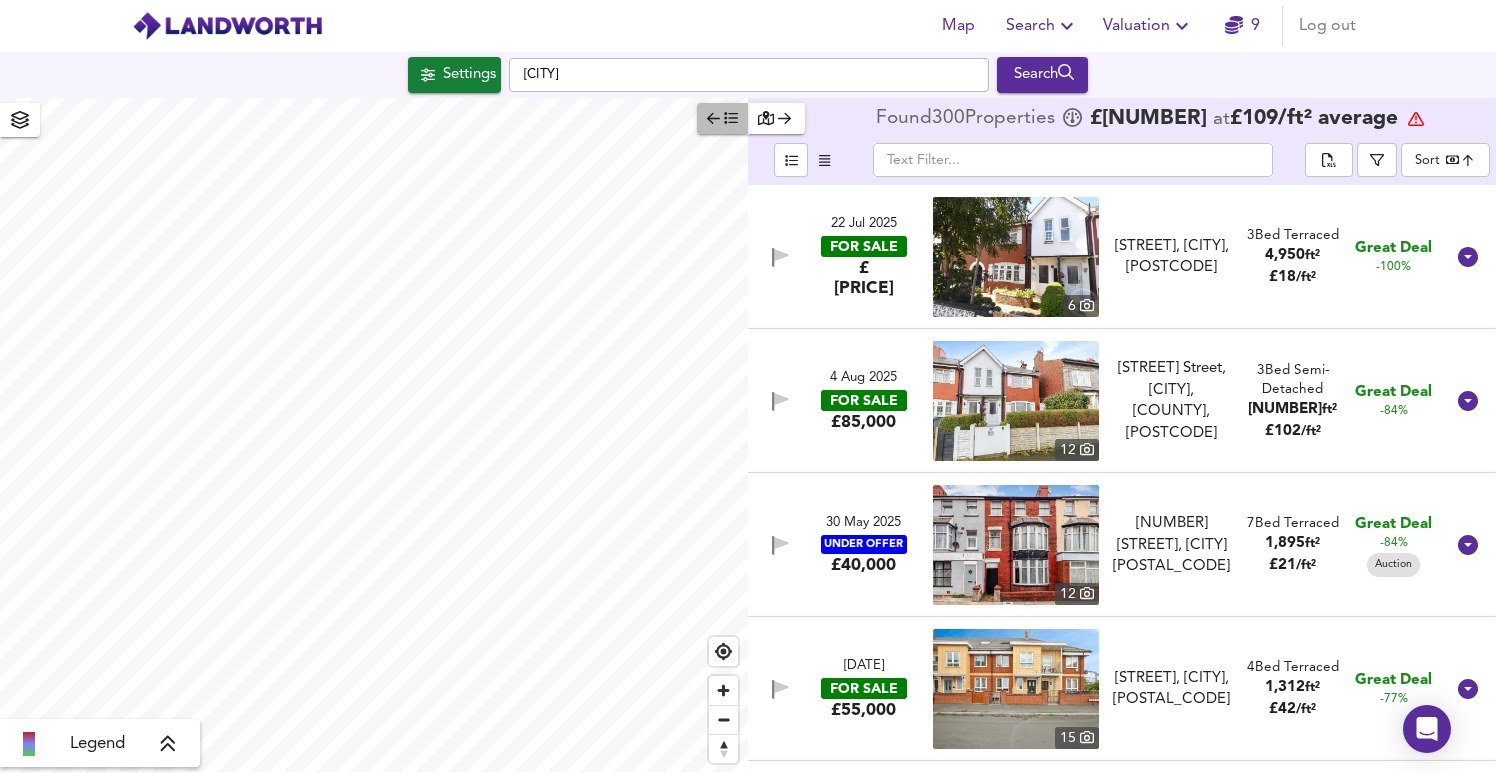 click at bounding box center [722, 118] 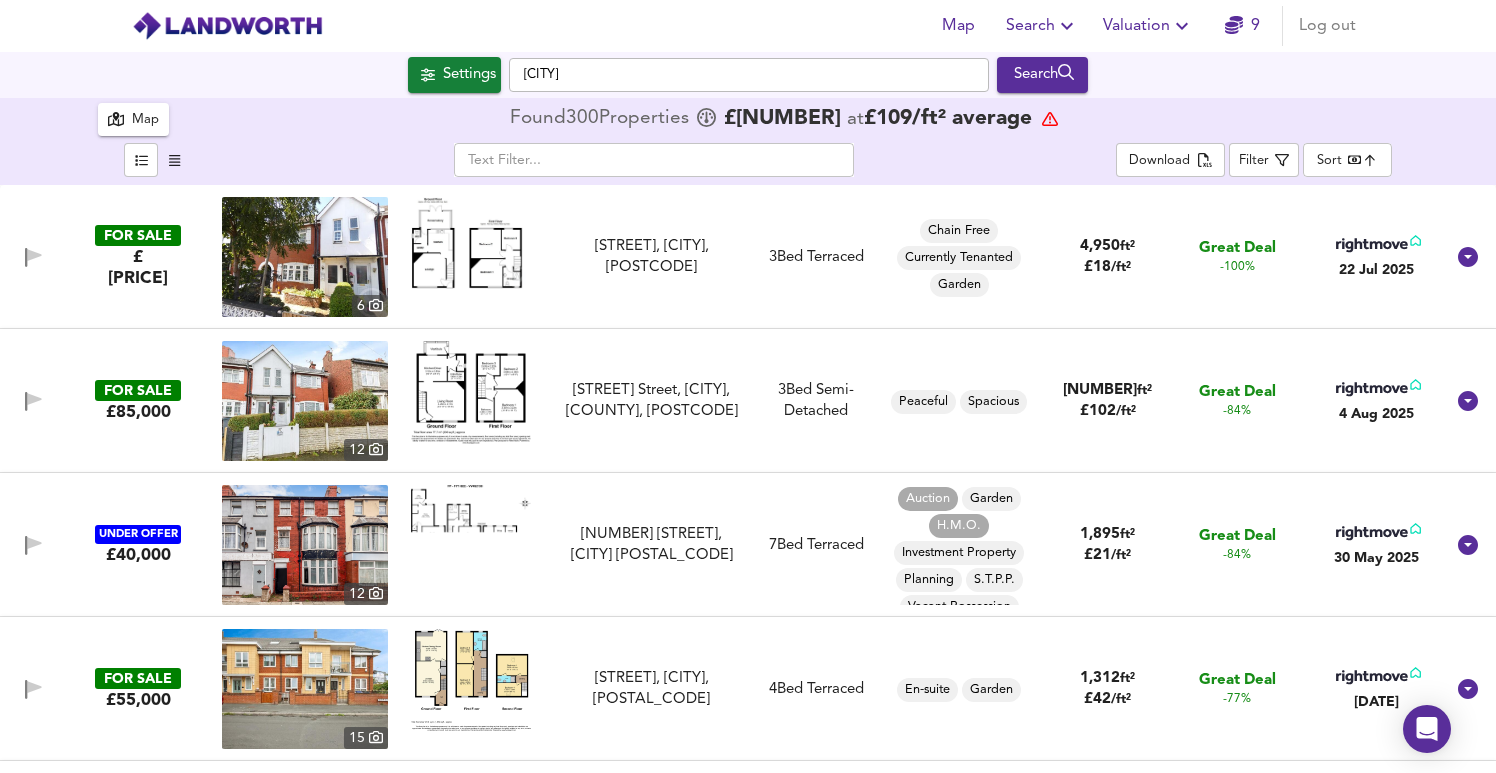 scroll, scrollTop: 0, scrollLeft: 0, axis: both 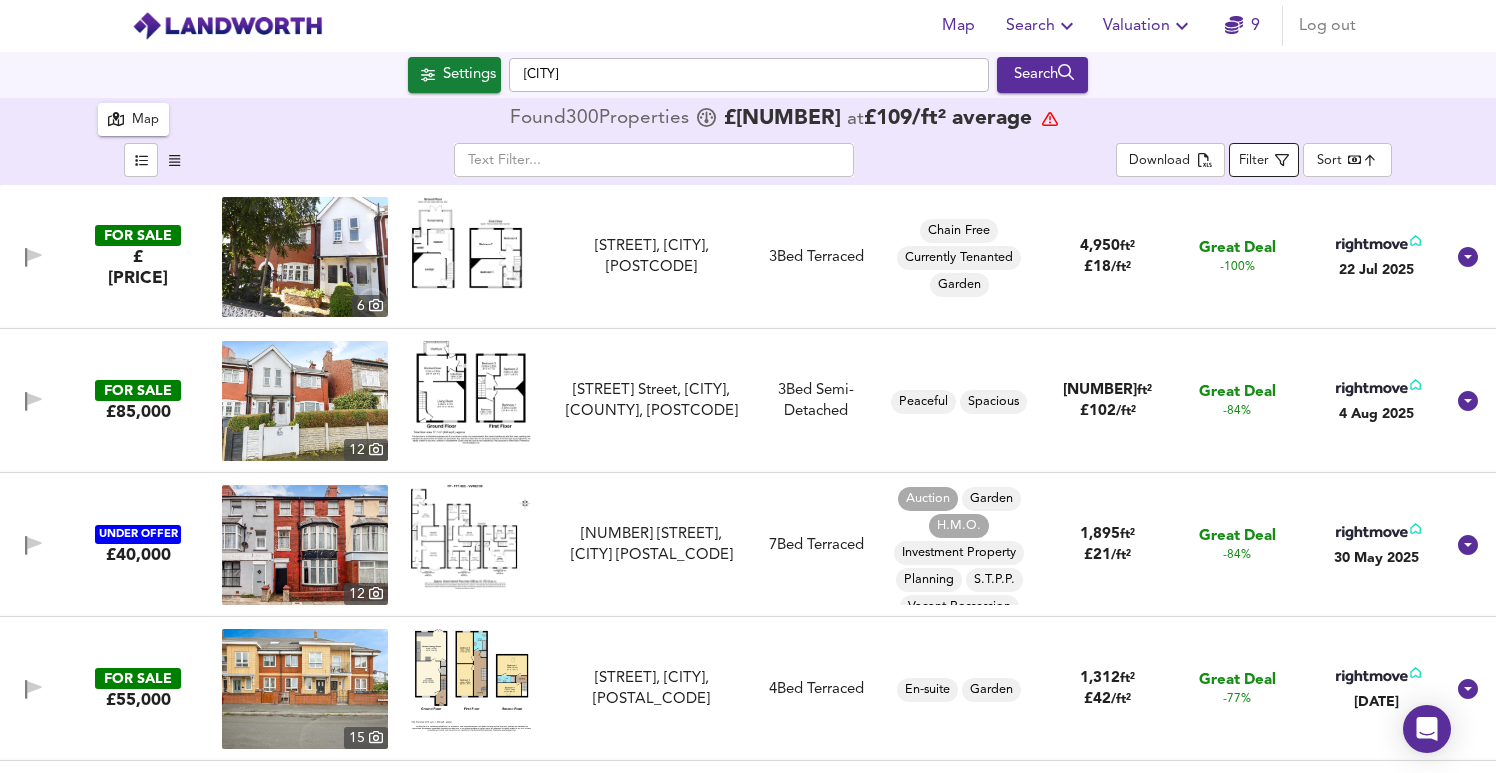 click on "Filter" at bounding box center (1254, 161) 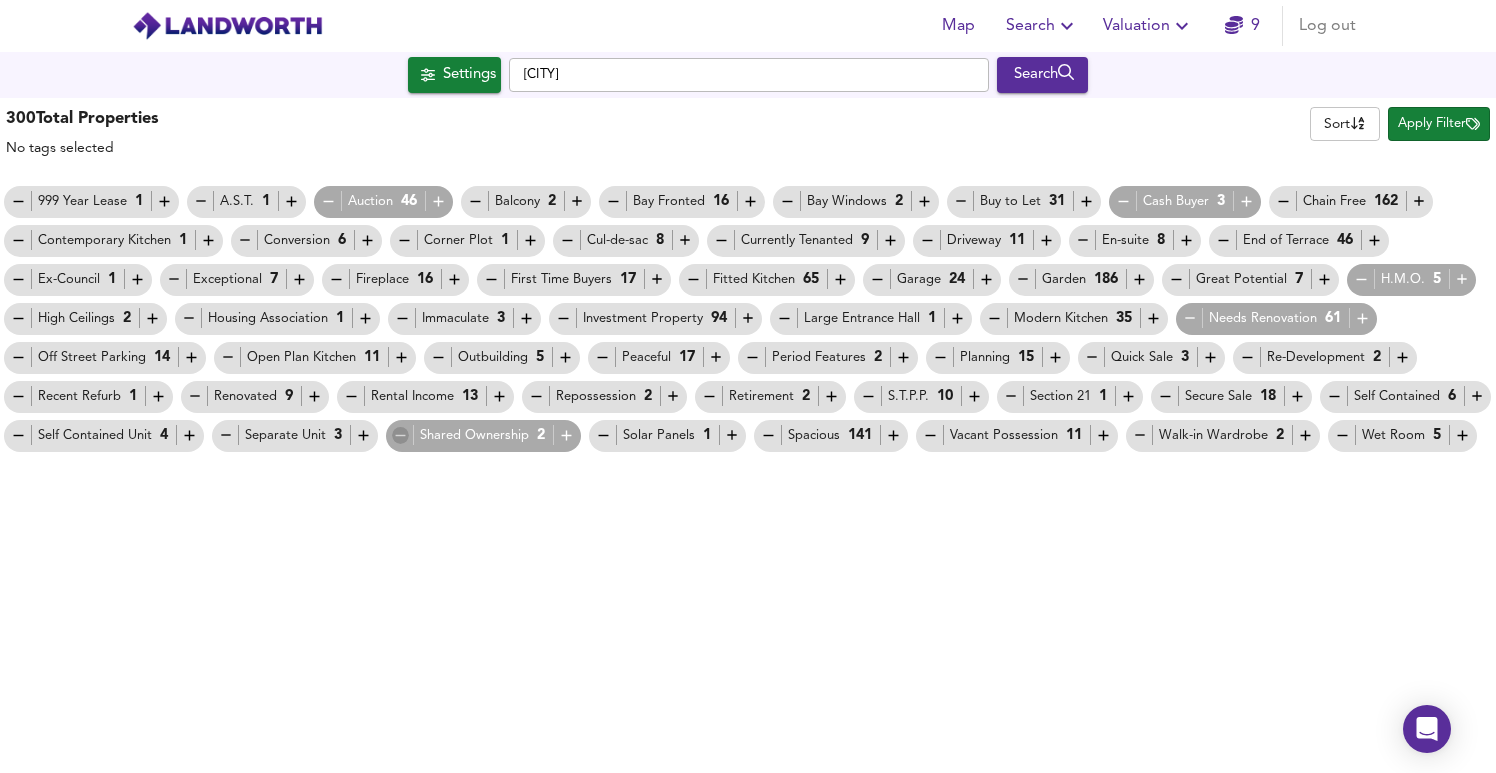 click 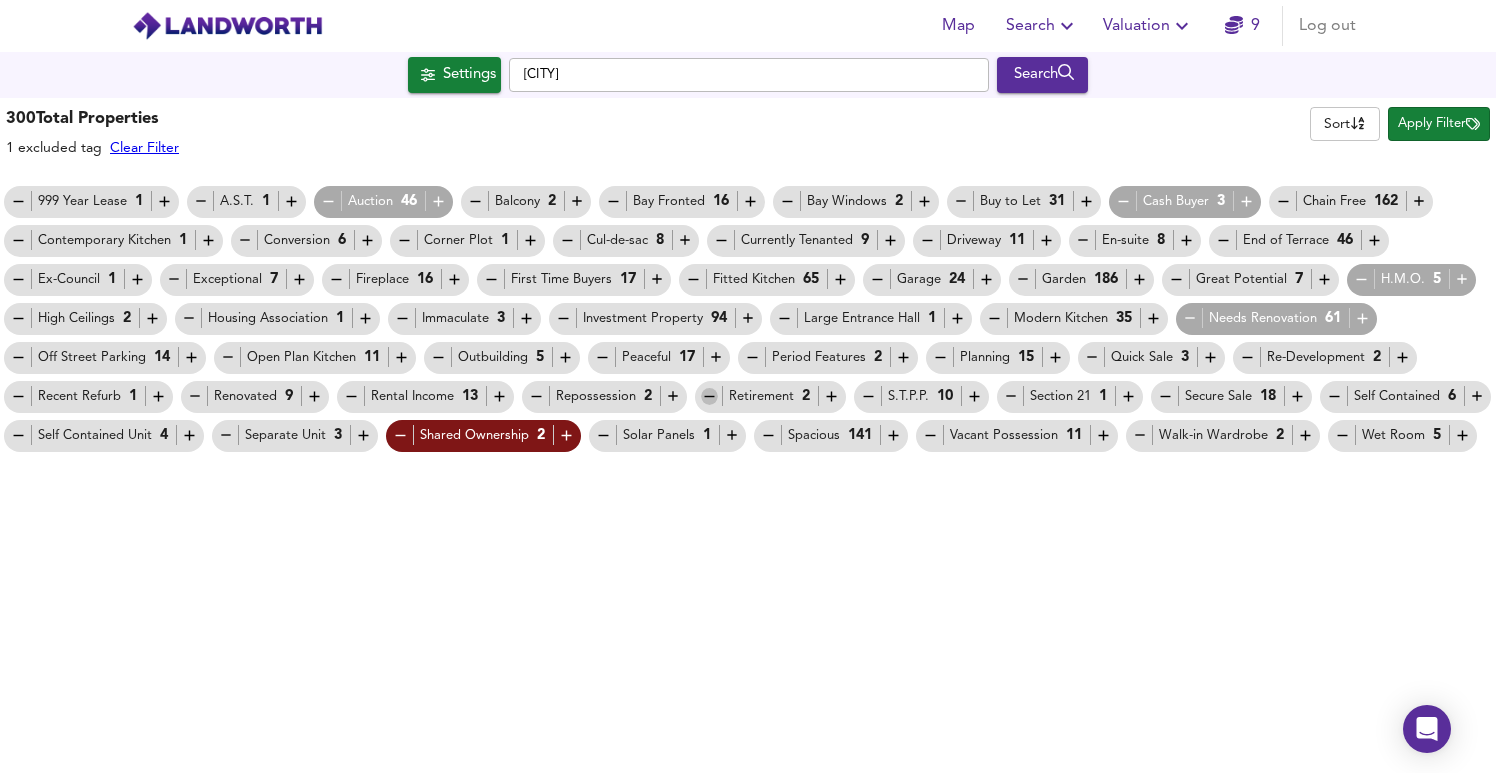 click 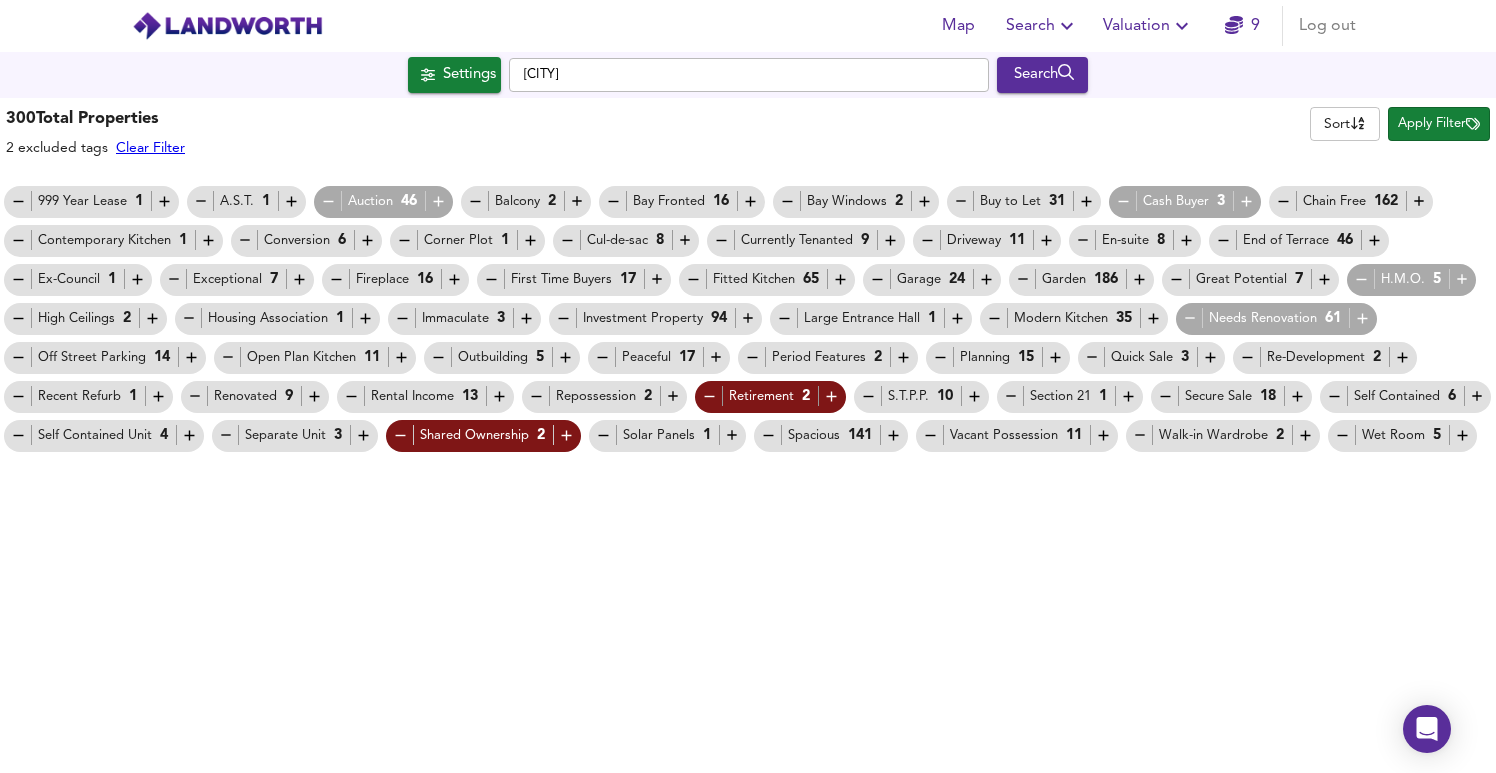 click on "Apply Filter" at bounding box center [1439, 124] 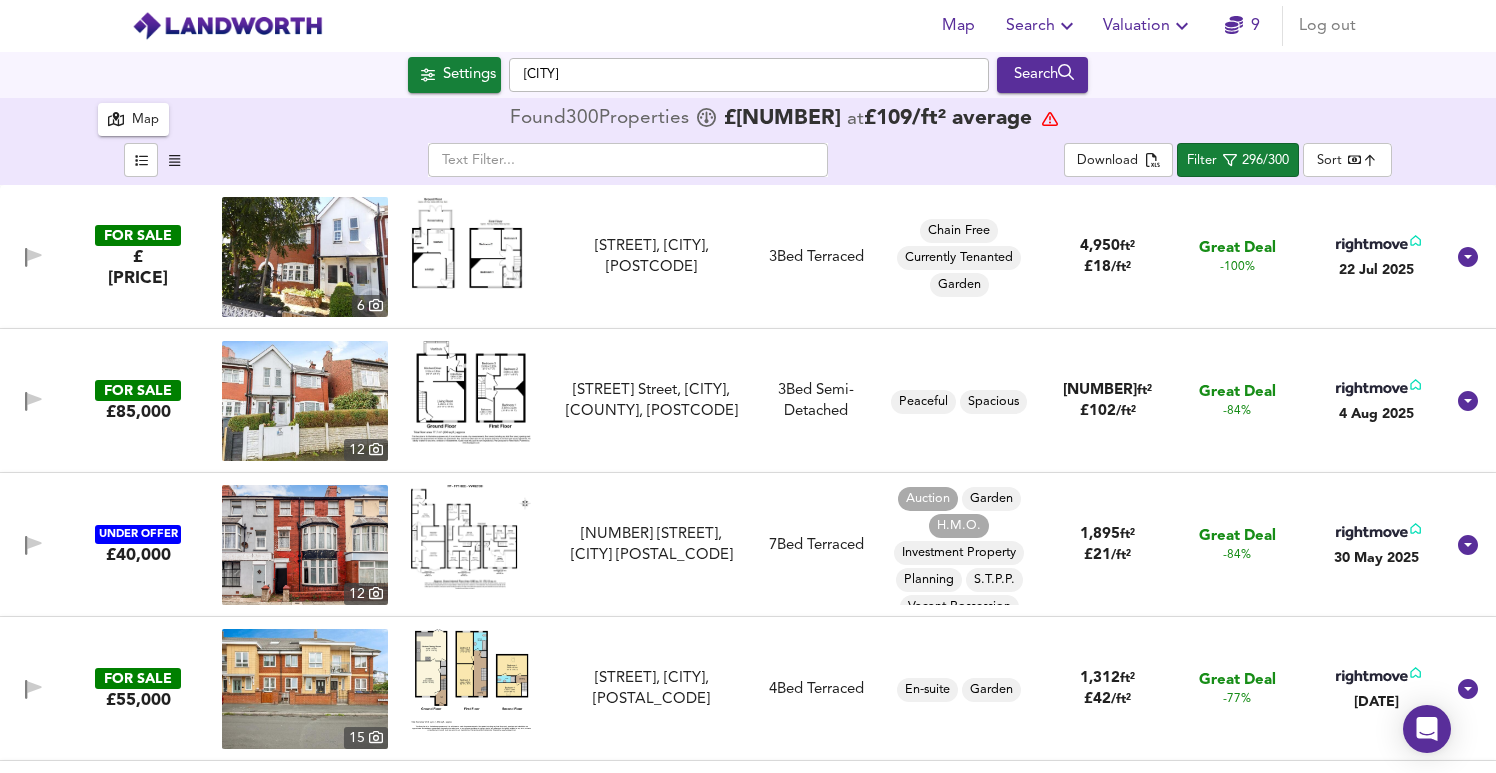 click at bounding box center [305, 257] 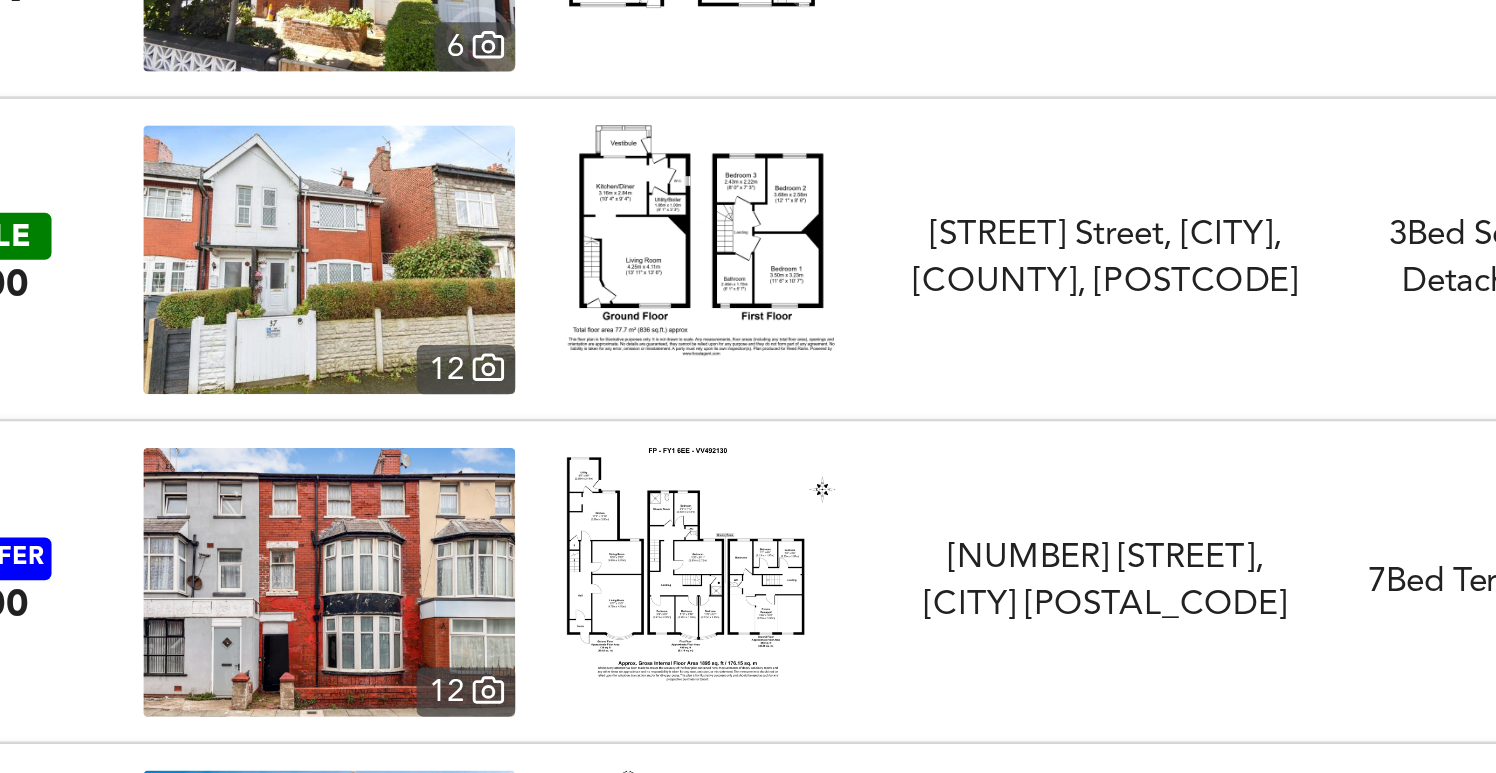 scroll, scrollTop: 101, scrollLeft: 0, axis: vertical 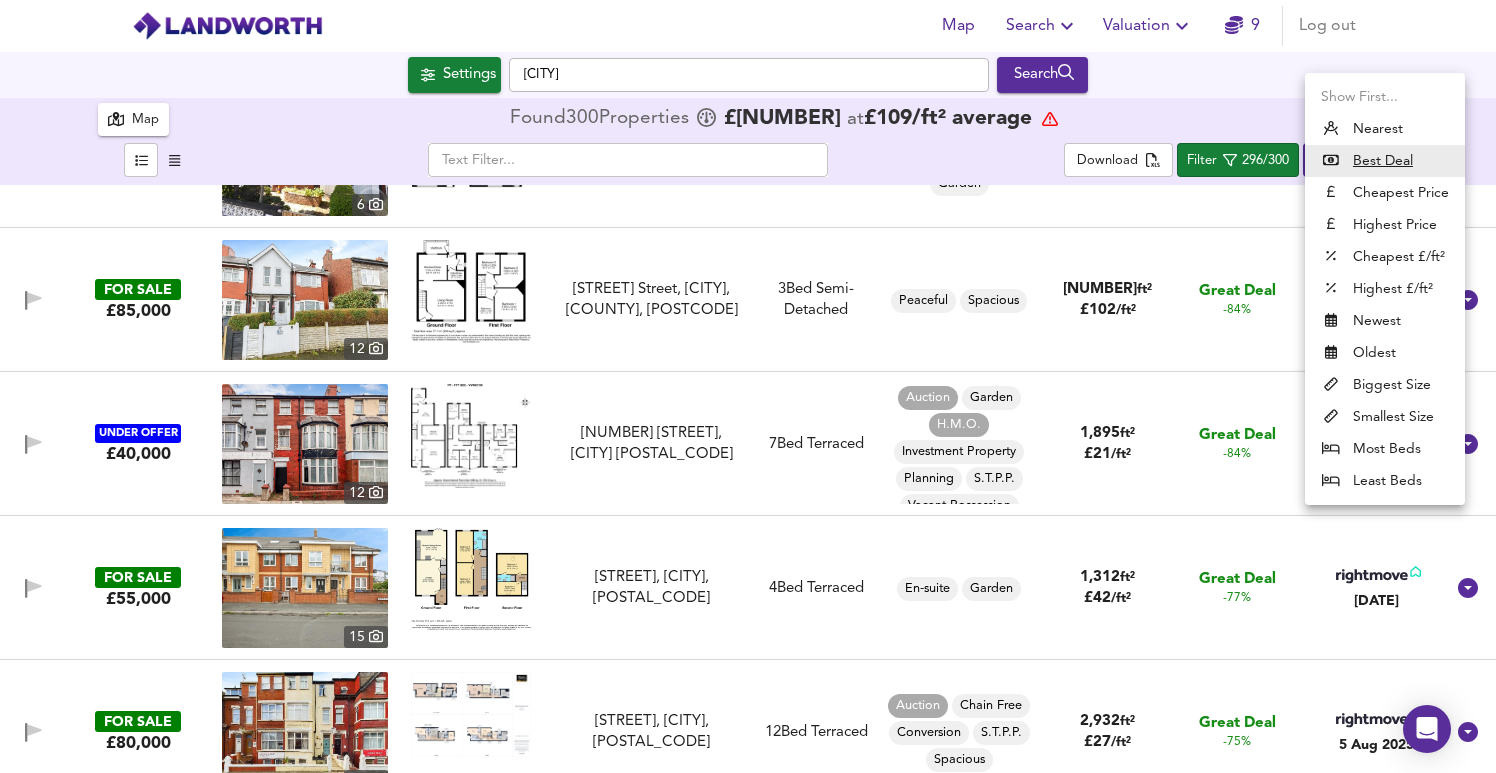 click on "Map Search Valuation [NUMBER] Log out Settings [CITY] Search [NUMBER] Results Legend Map Found [NUMBER] Properties £ [PRICE] at £ [PRICE] / ft² average Download Filter [NUMBER]/[NUMBER] Sort bestdeal FOR SALE £[PRICE] [NUMBER] [STREET] Street, [CITY], [POSTCODE] [STREET] Street, [CITY], [POSTCODE] [NUMBER] Bed Terraced Chain Free Currently Tenanted Garden [NUMBER] ft² £ [PRICE] / ft² Great Deal -[PERCENT]% [DD] [MONTH] [YYYY] FOR SALE £[PRICE] [NUMBER] [STREET] Street, [CITY], [COUNTY], [POSTCODE] [STREET] Street, [CITY], [COUNTY], [POSTCODE] [NUMBER] Bed Semi-Detached Peaceful Spacious [NUMBER] ft² £ [PRICE] / ft² Great Deal -[PERCENT]% [DD] [MONTH] [YYYY] UNDER OFFER £[PRICE] [NUMBER] [NUMBER] [STREET] Road, [CITY] [POSTCODE] [NUMBER] [STREET] Road, [CITY] [POSTCODE] [NUMBER] Bed Terraced Auction Garden H.M.O. Investment Property Planning S.T.P.P. Vacant Possession [NUMBER] ft² £ [PRICE] / ft² Great Deal -[PERCENT]% [DD] [MONTH] [YYYY] FOR SALE £[PRICE] [NUMBER] [NUMBER] Bed Terraced Garden" at bounding box center (748, 386) 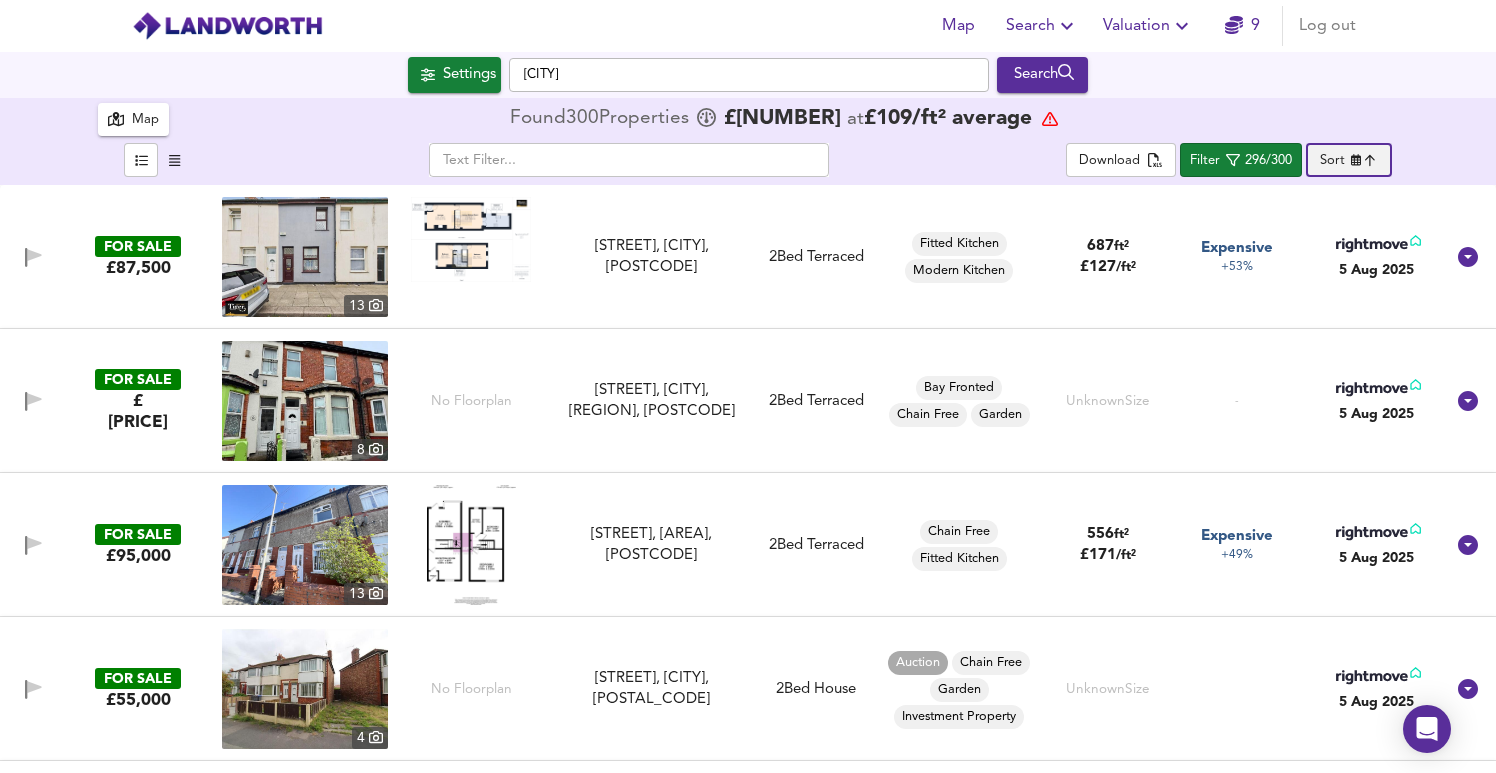 scroll, scrollTop: 0, scrollLeft: 0, axis: both 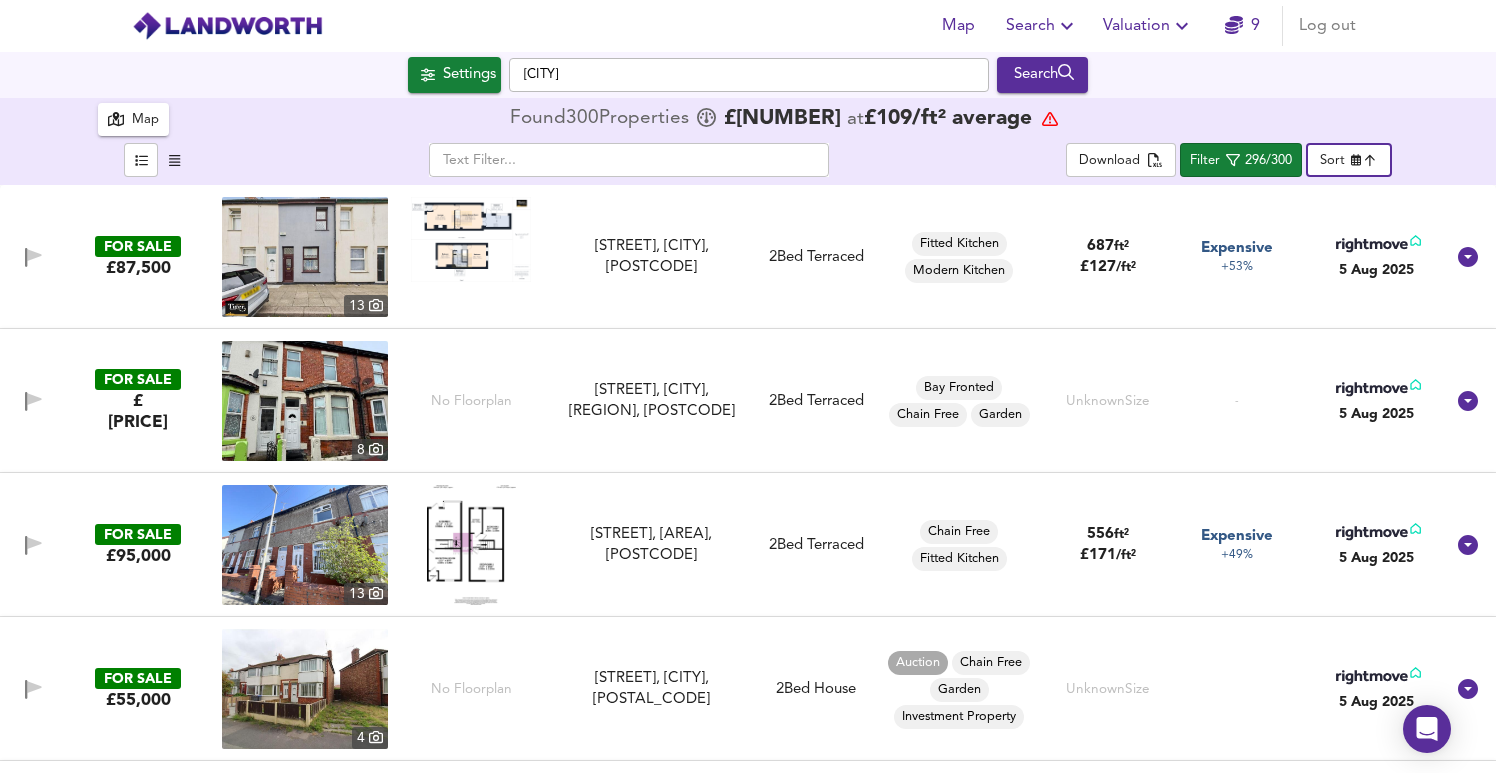 click at bounding box center [305, 257] 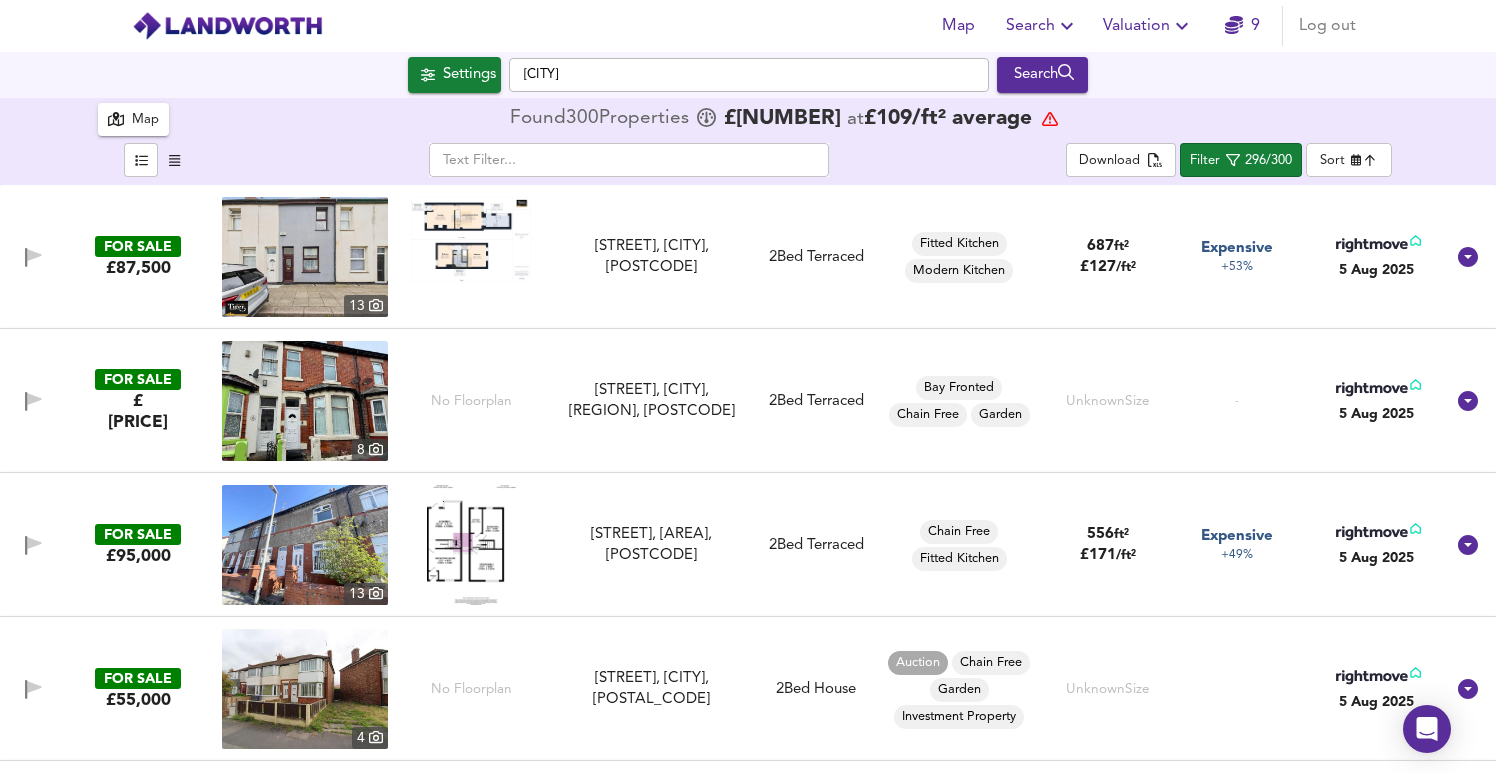 scroll, scrollTop: 0, scrollLeft: 0, axis: both 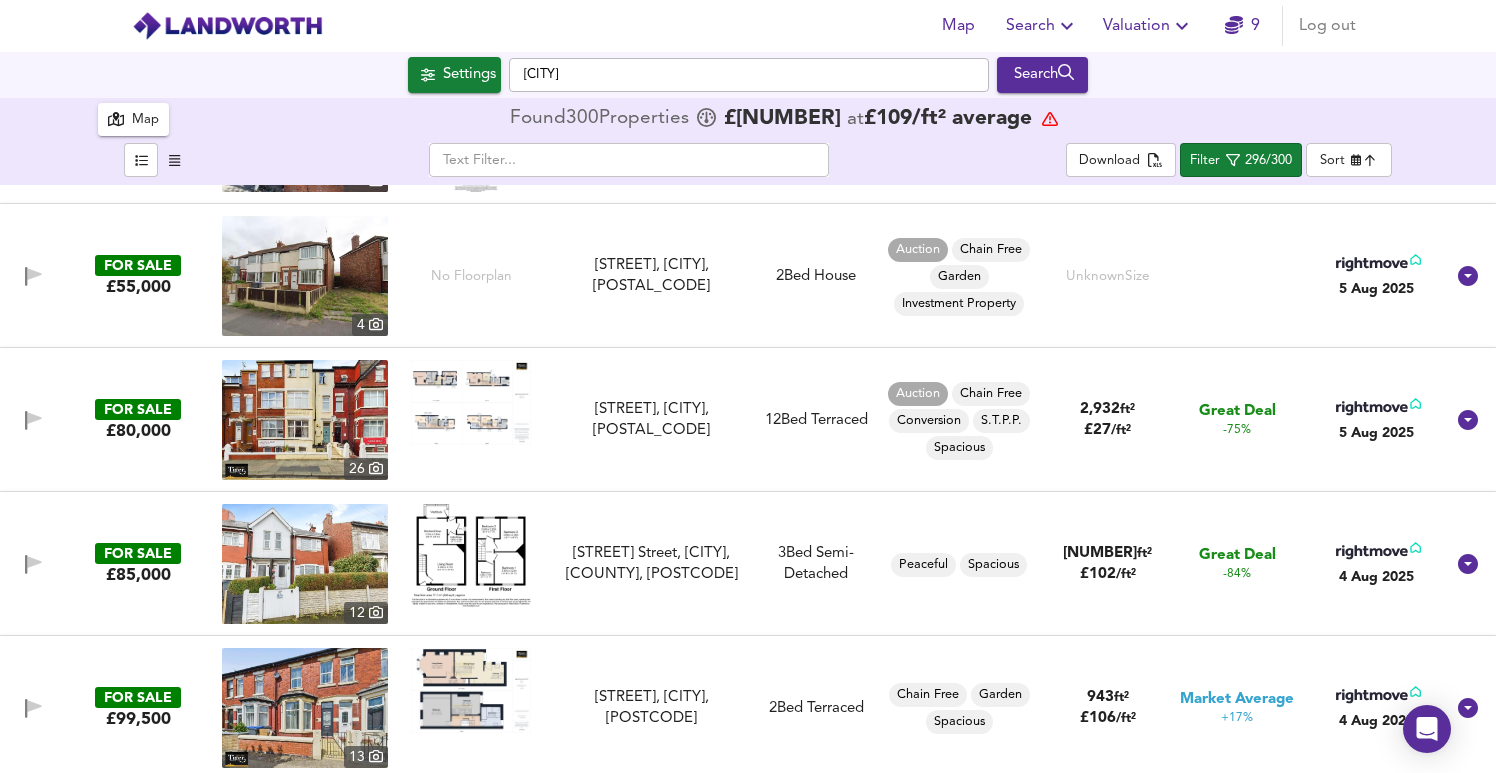 click at bounding box center (305, 420) 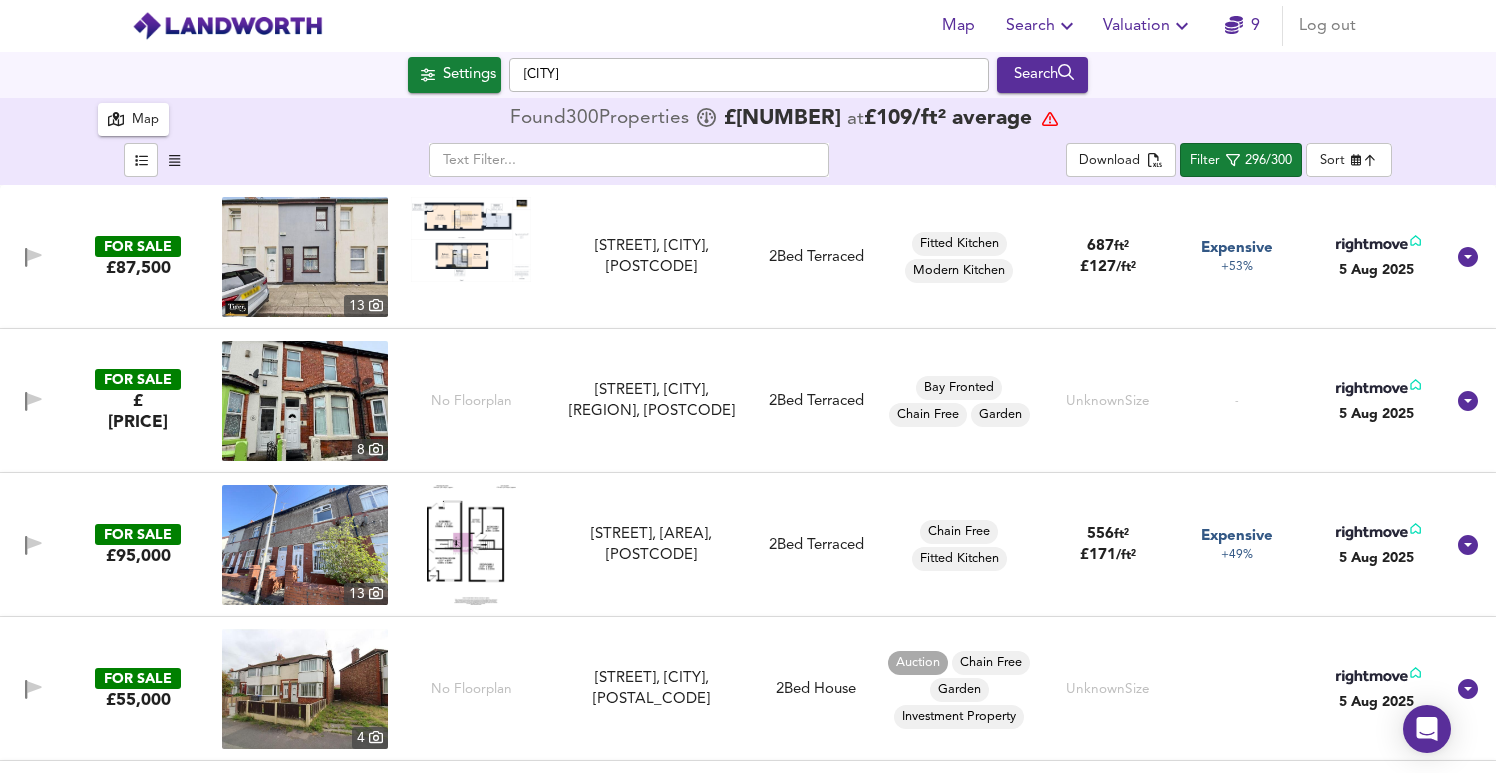 scroll, scrollTop: 0, scrollLeft: 0, axis: both 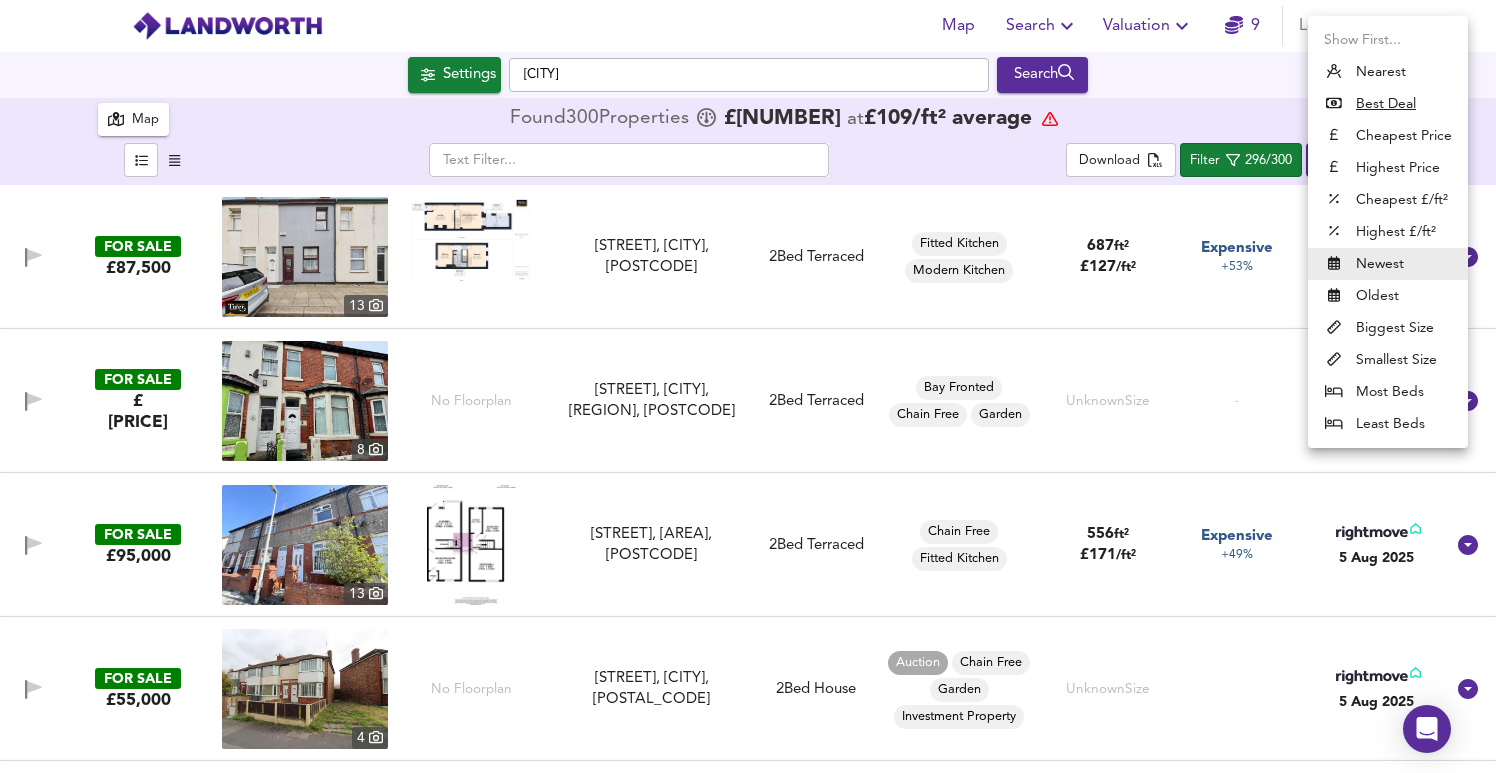 click on "[STREET], [CITY], [POSTCODE] [STREET], [CITY], [POSTCODE] 2  Bed   Terraced Fitted Kitchen Modern Kitchen 687 ft² £ 127 / ft² Expensive +53% [DATE] FOR SALE £89,950     8         No Floorplan [STREET], [CITY], [COUNTY], [POSTCODE] [STREET], [CITY], [COUNTY], [POSTCODE] 2  Bed   Terraced Bay Fronted Chain Free Garden Unknown  Size - [DATE] FOR SALE £95,000     13         [STREET], [AREA], [POSTCODE] [STREET], [AREA], [POSTCODE] 2  Bed   Terraced Chain Free Fitted Kitchen 556 ft² £ 171 / ft² Expensive +49% [DATE] FOR SALE £55,000     4         No Floorplan [STREET], [CITY], [POSTCODE] [STREET], [CITY], [POSTCODE] 2  Bed   House" at bounding box center (748, 386) 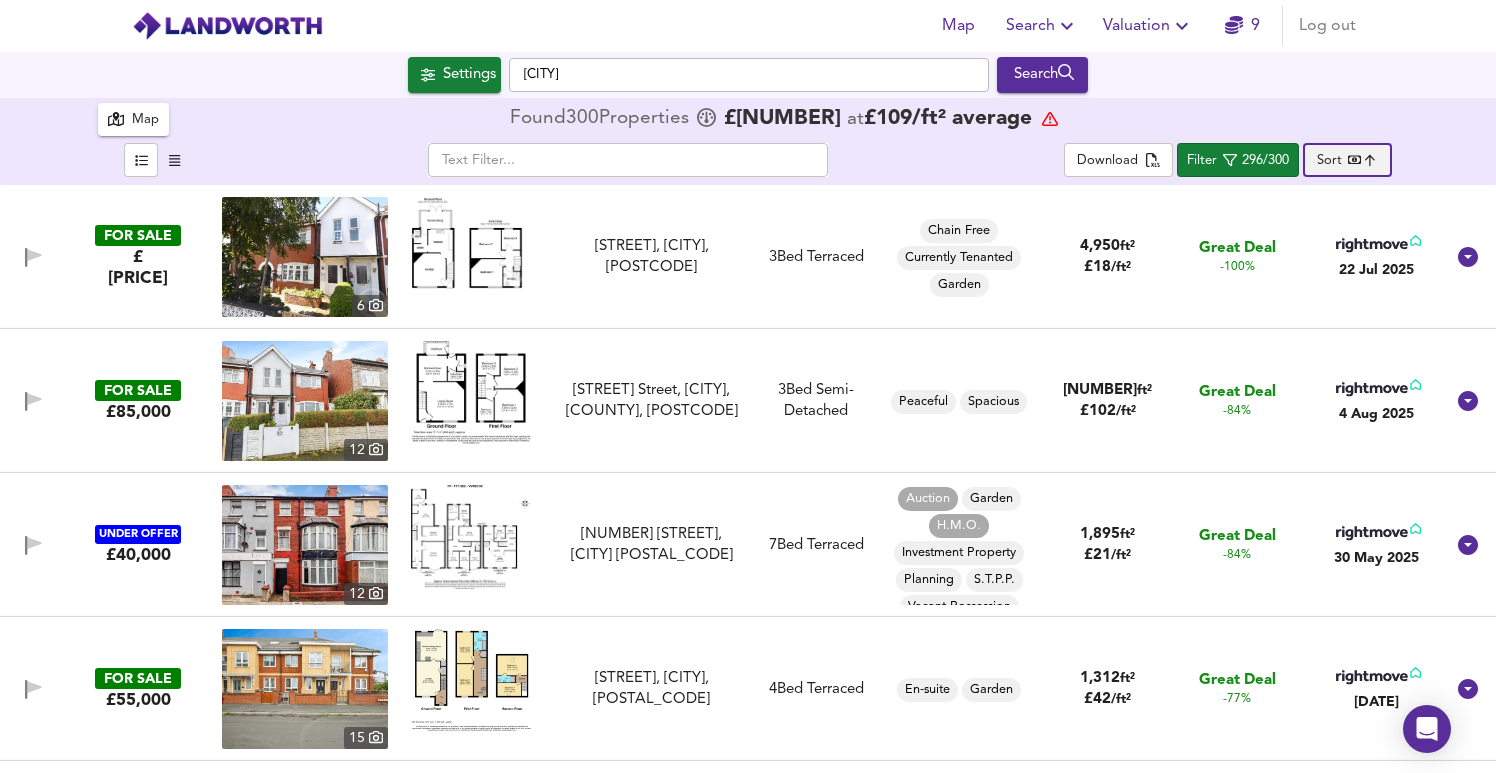 type on "bestdeal" 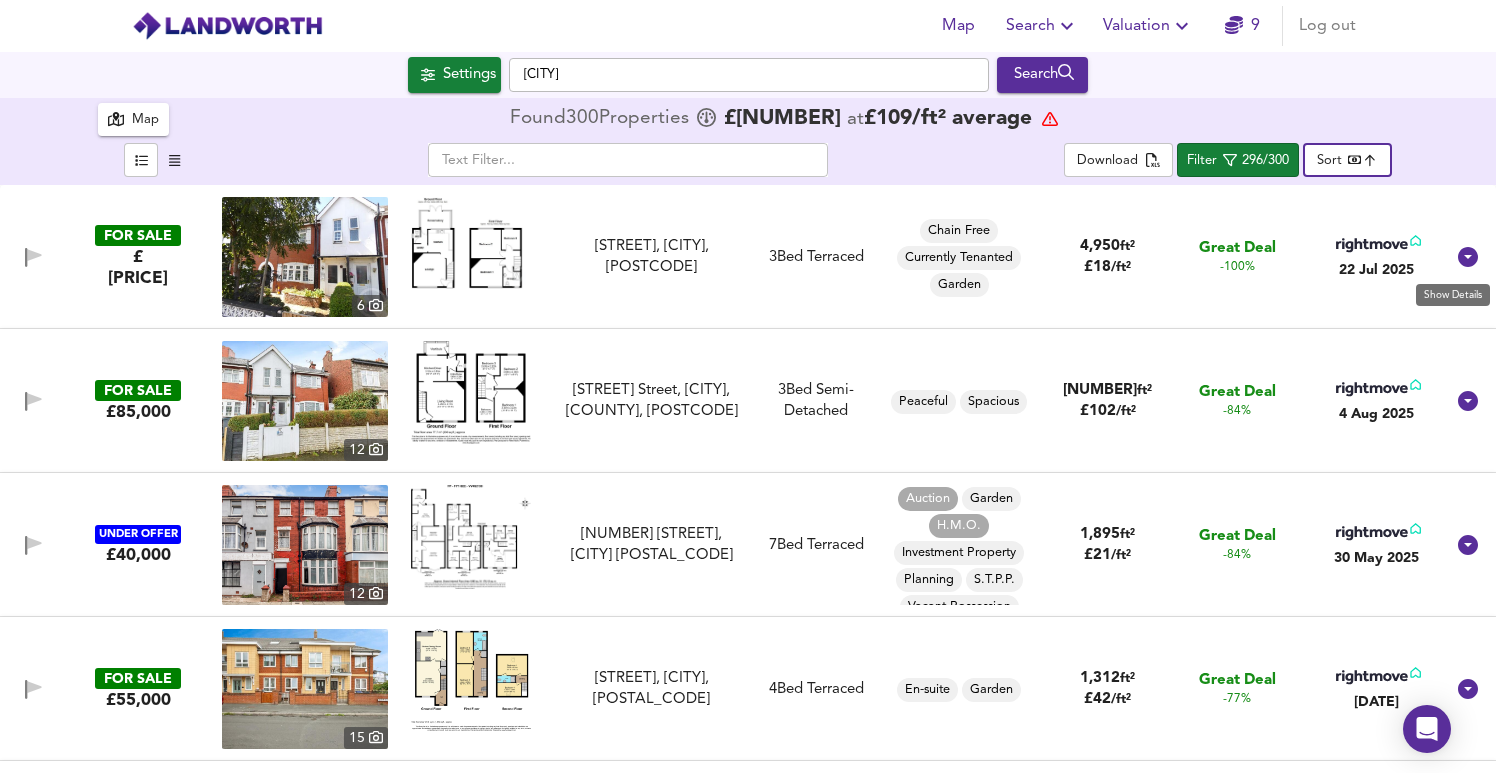 click 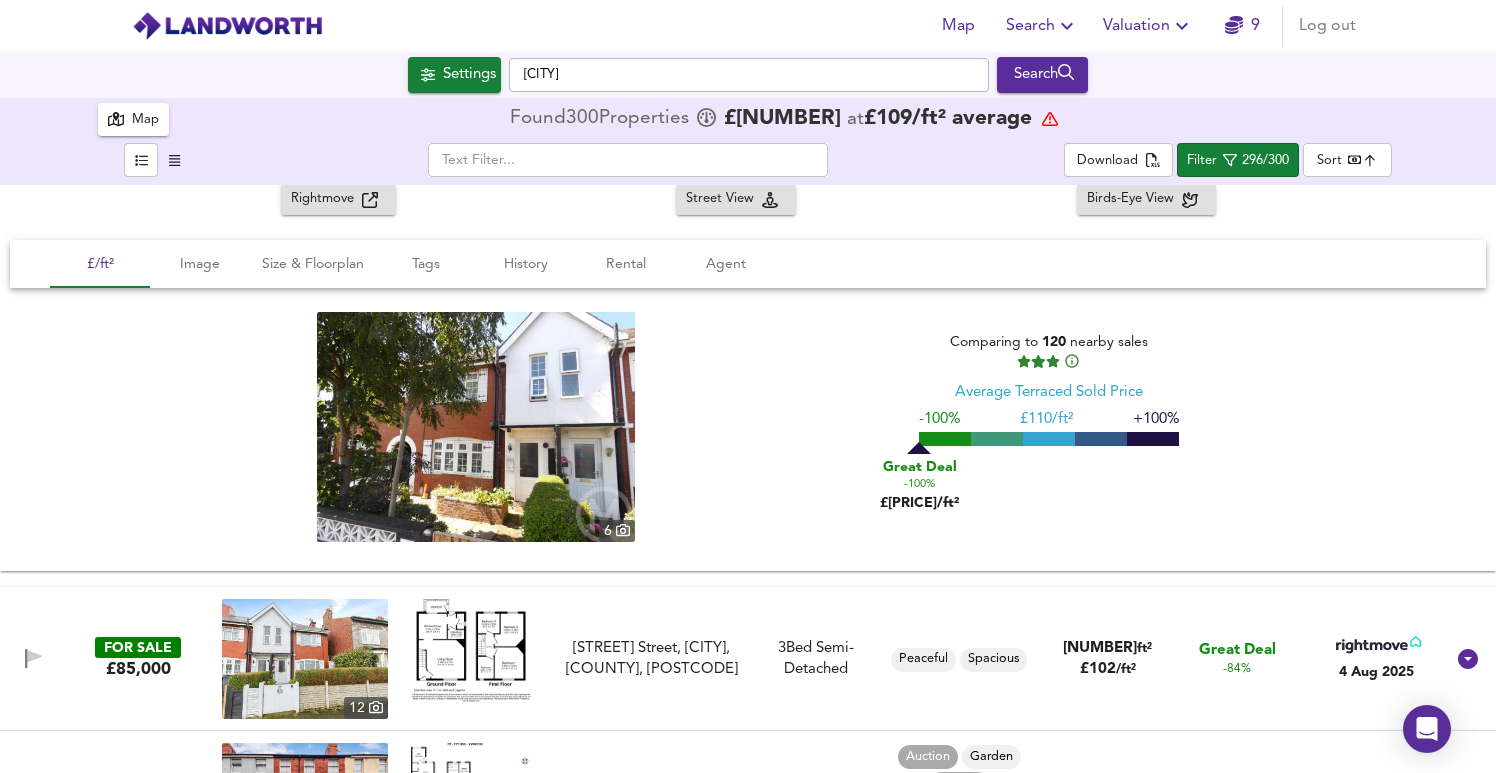 scroll, scrollTop: 12, scrollLeft: 0, axis: vertical 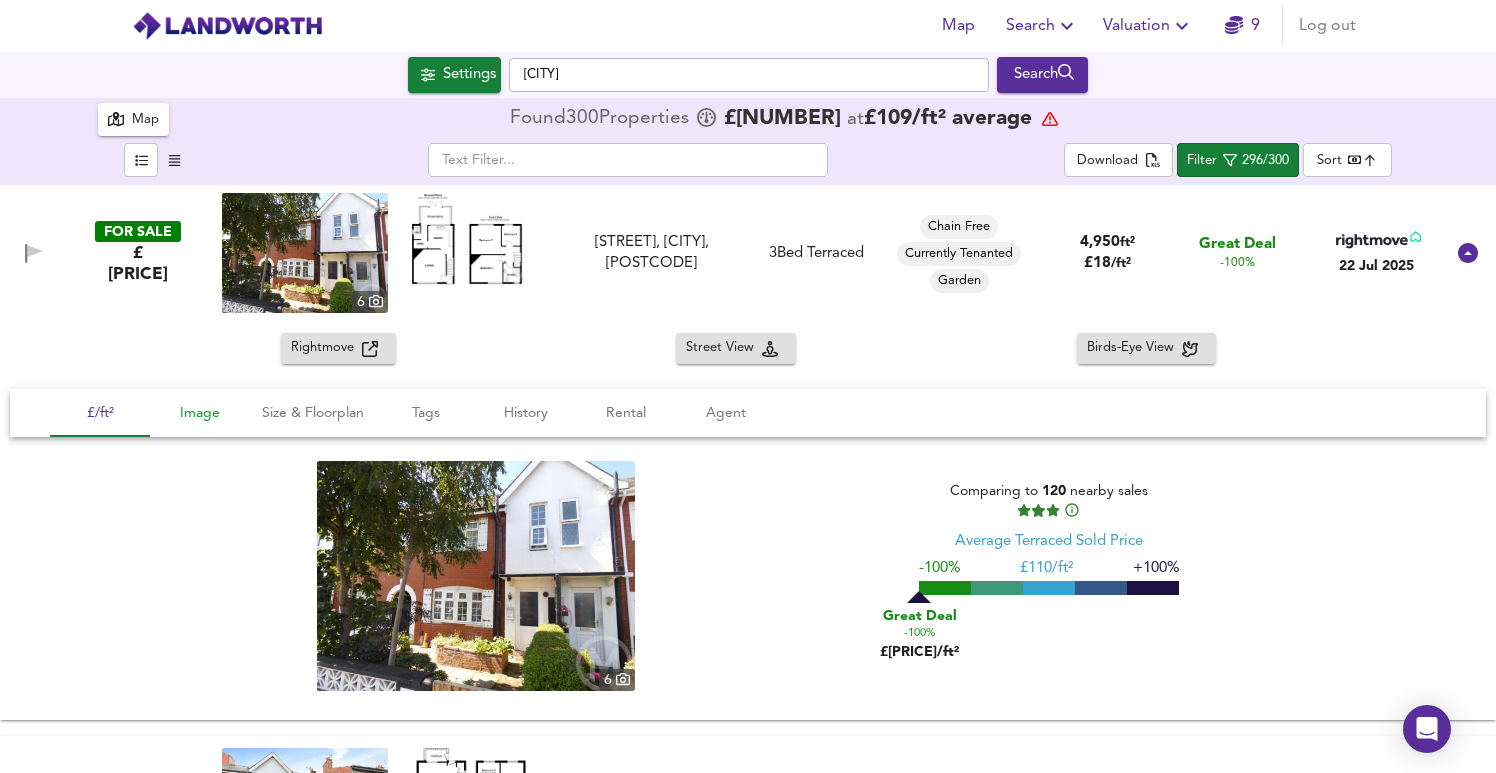 click on "Image" at bounding box center [200, 413] 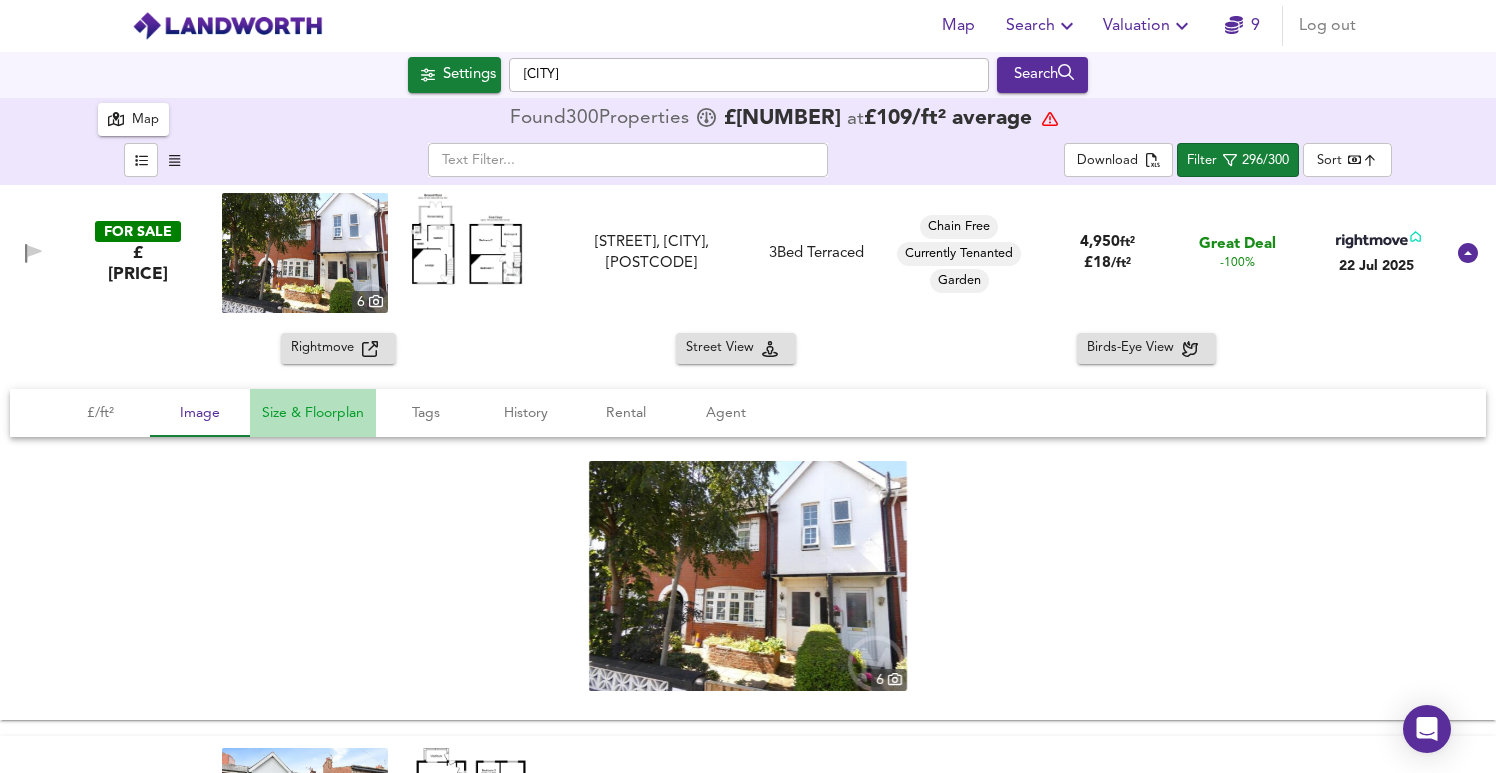 click on "Size & Floorplan" at bounding box center [313, 413] 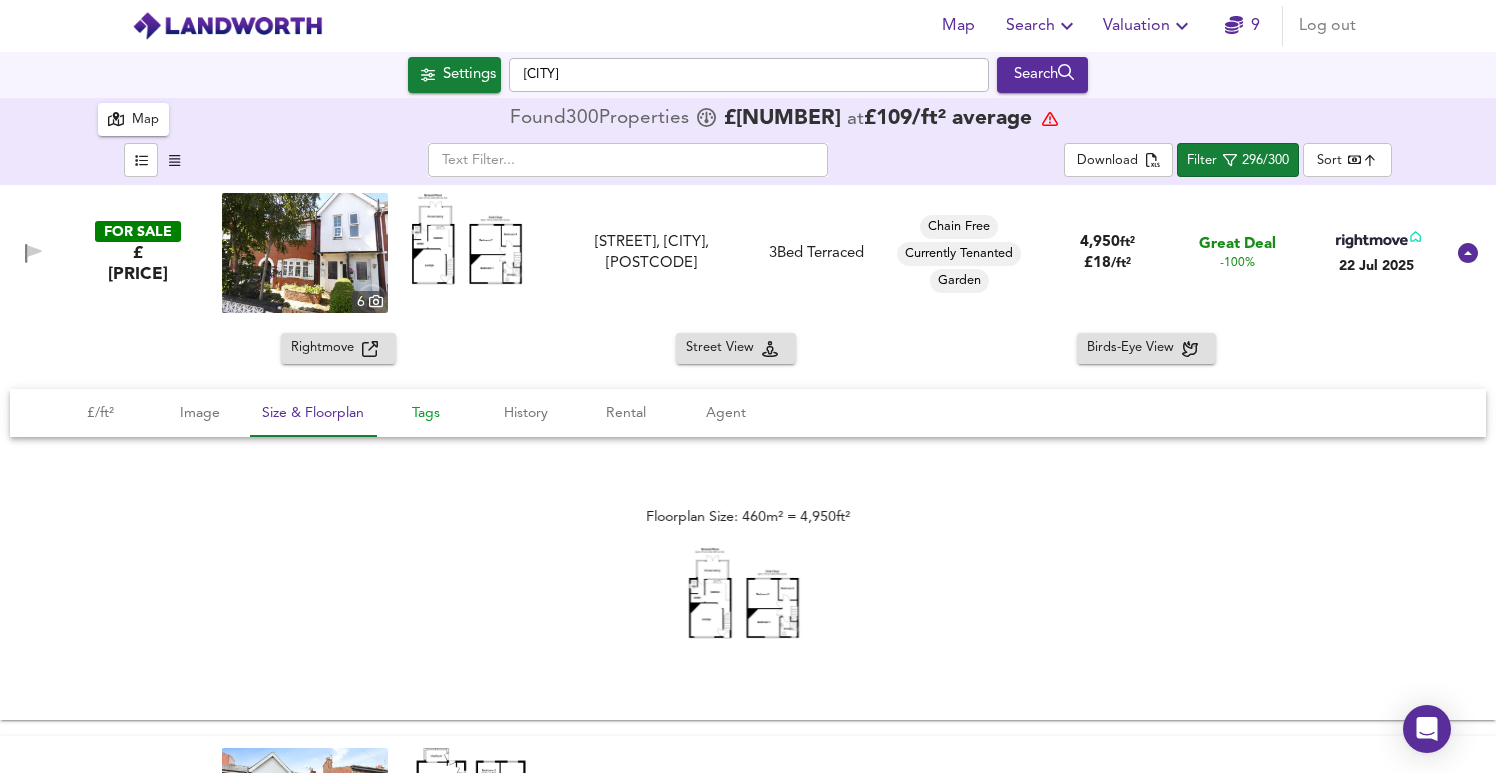 click on "Tags" at bounding box center (426, 413) 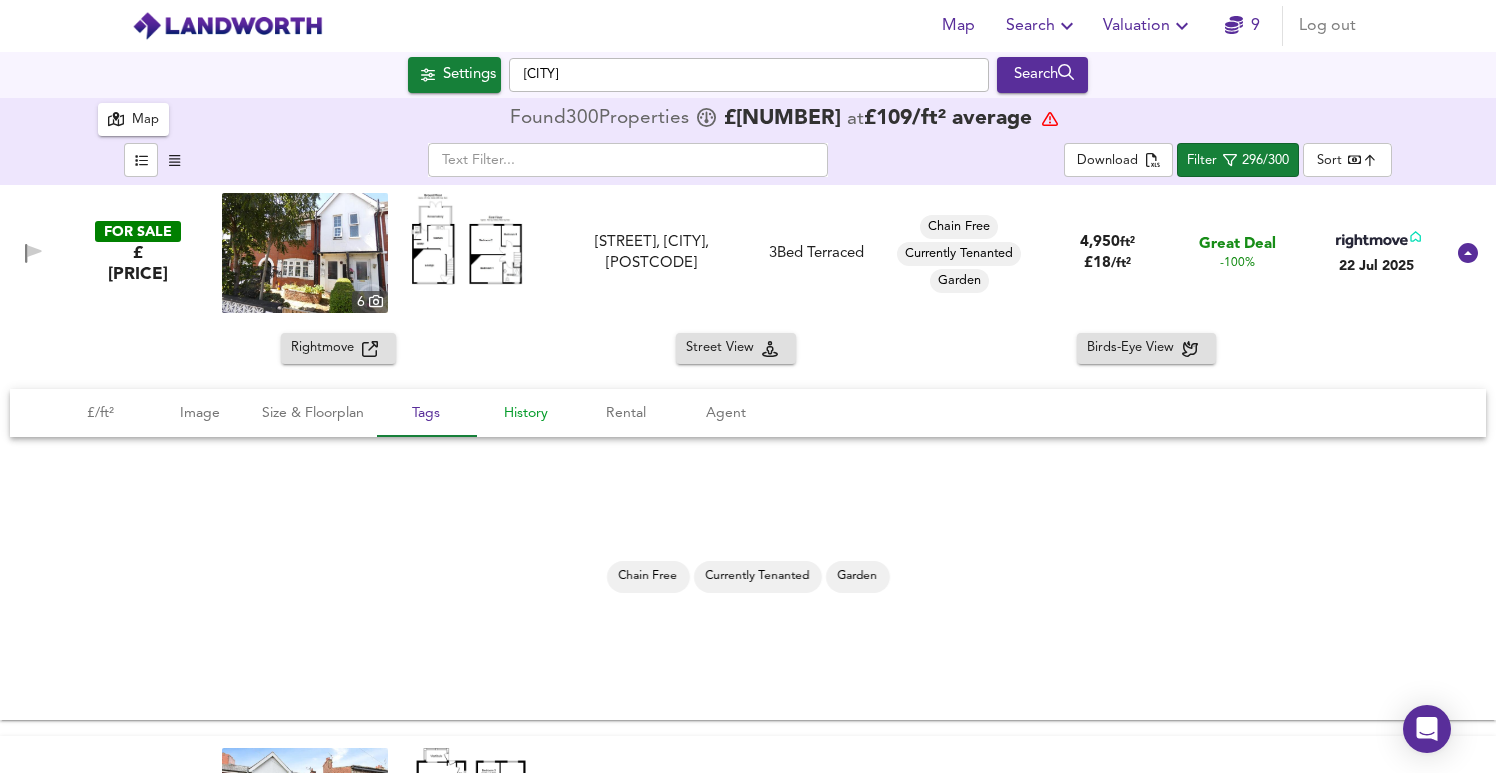 click on "History" at bounding box center [526, 413] 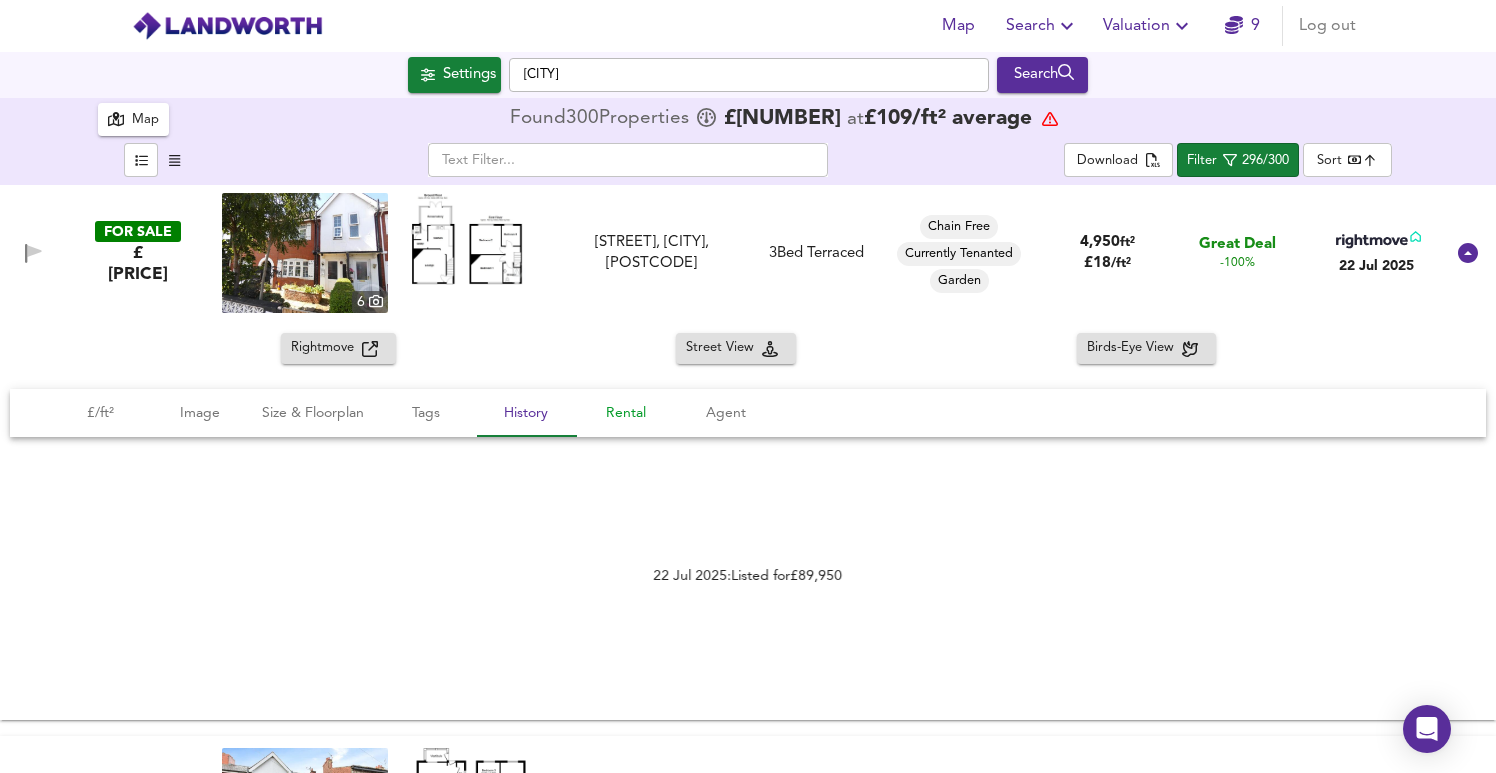 click on "Rental" at bounding box center [626, 413] 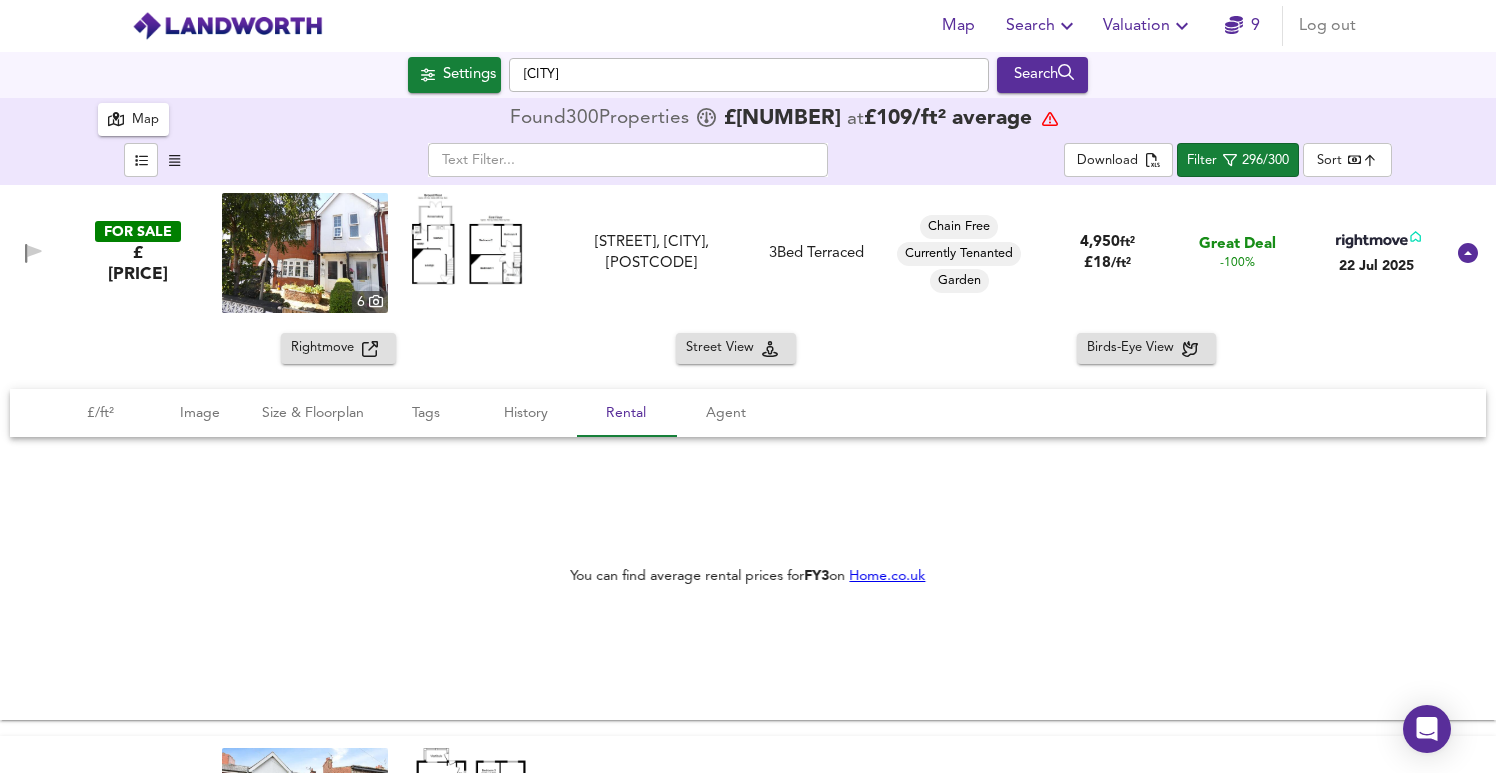 scroll, scrollTop: 0, scrollLeft: 0, axis: both 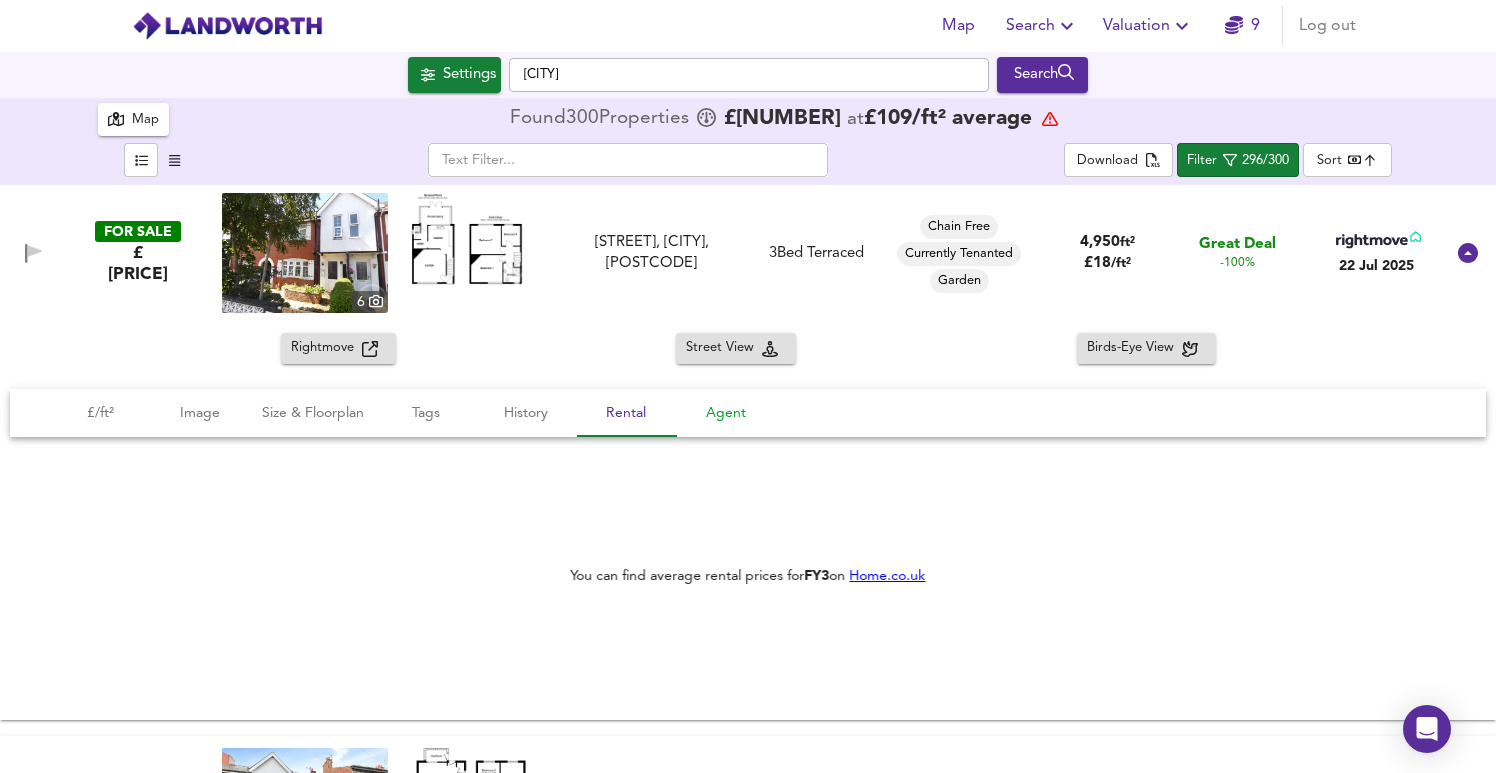 click on "Agent" at bounding box center (726, 413) 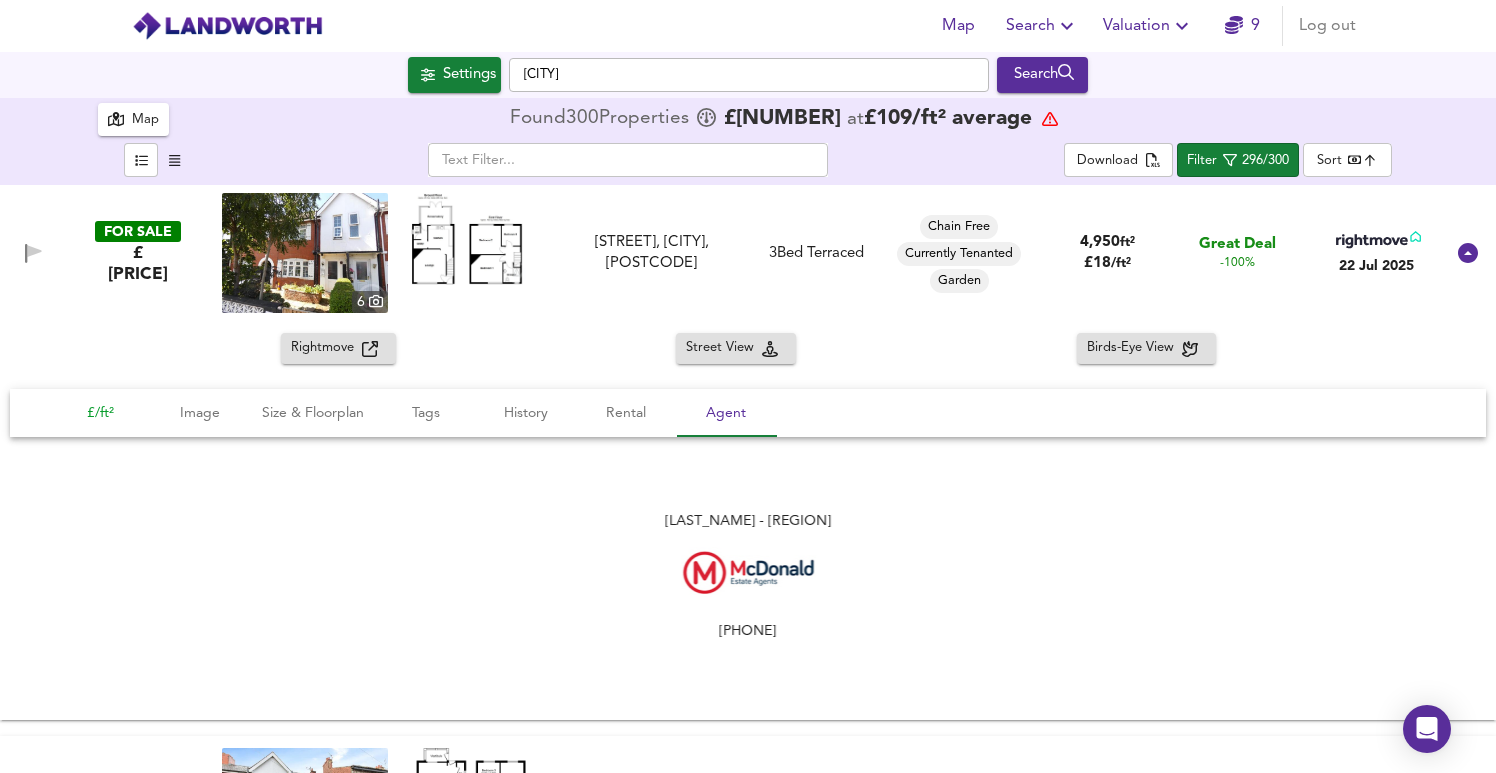 click on "£/ft²" at bounding box center [100, 413] 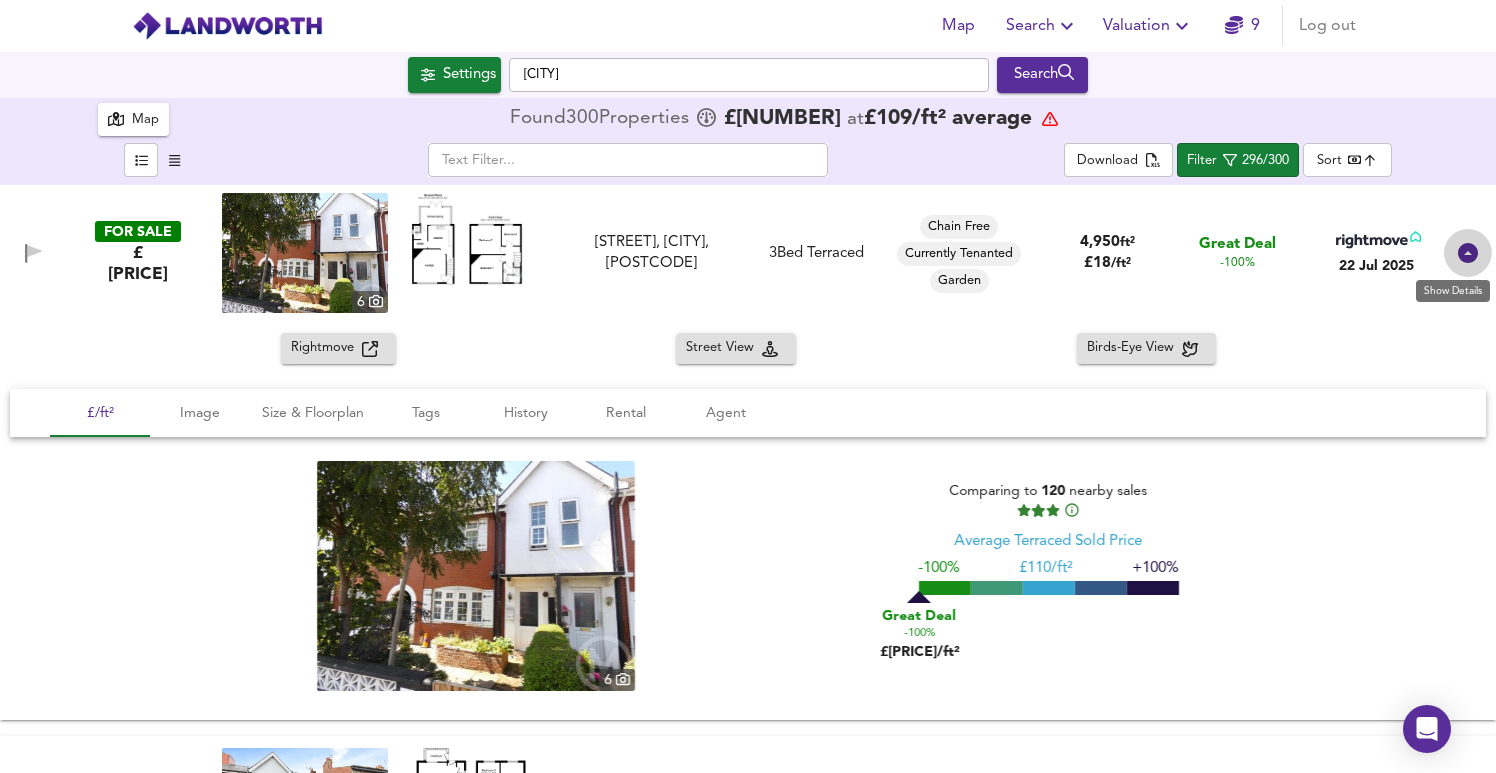click 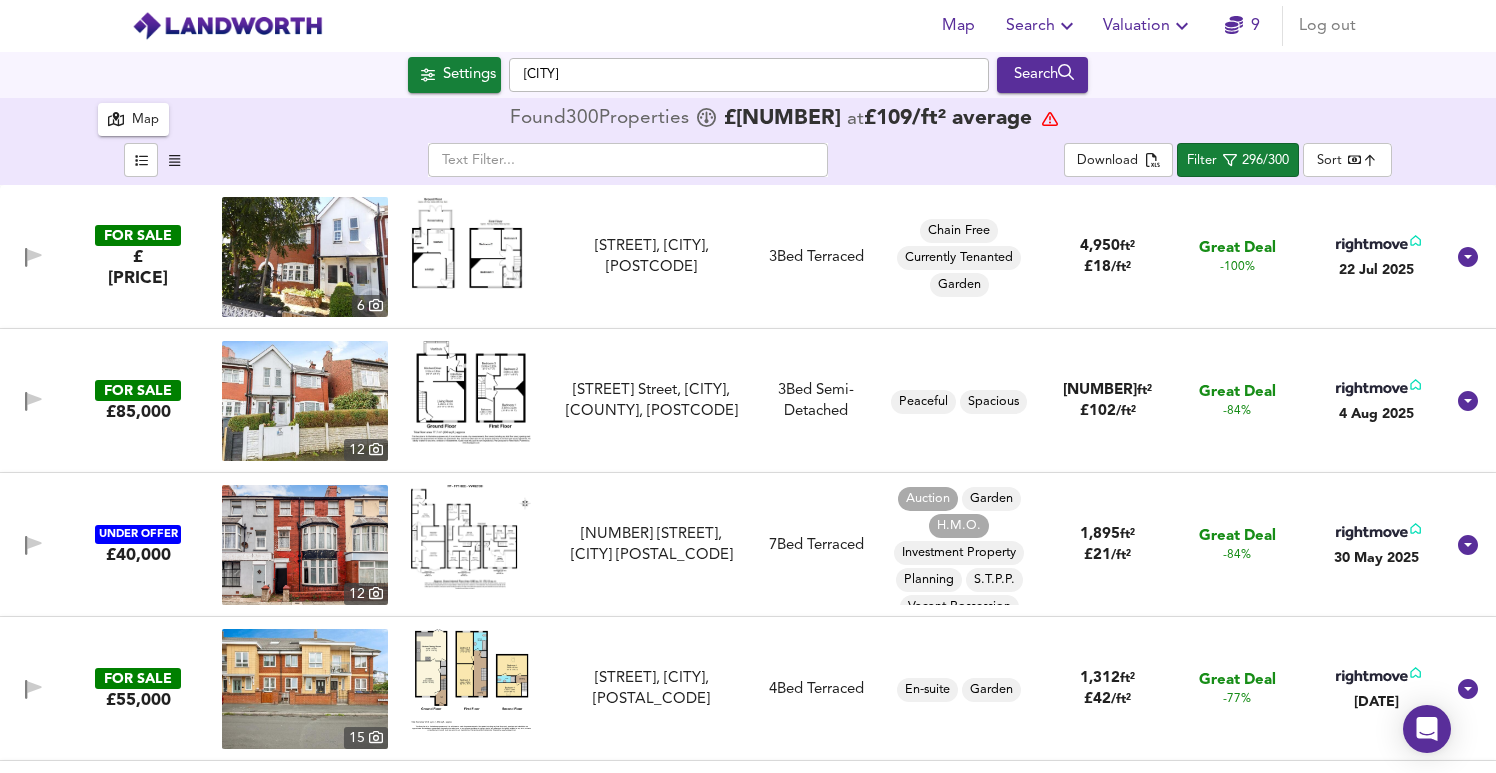 scroll, scrollTop: 0, scrollLeft: 0, axis: both 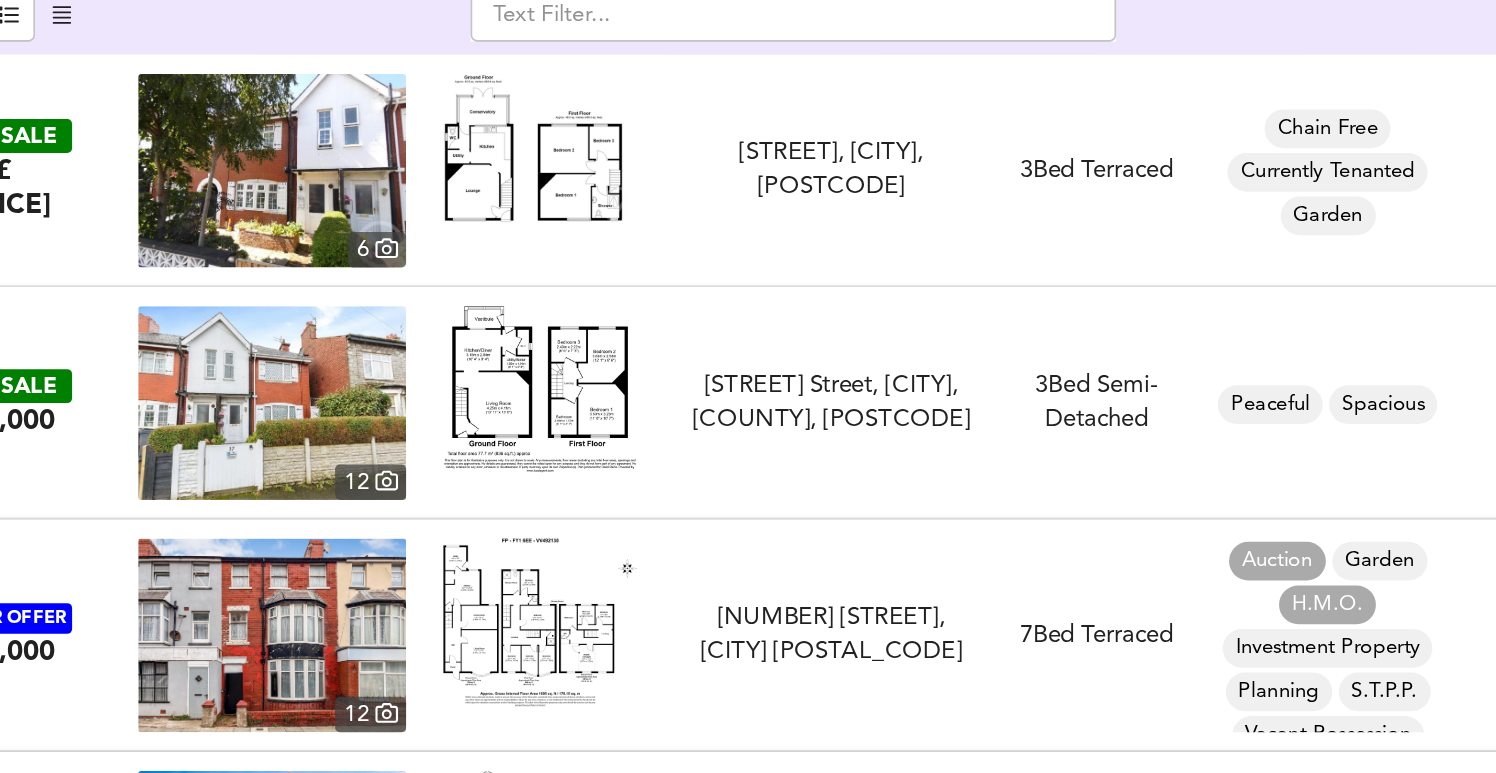 click at bounding box center [305, 401] 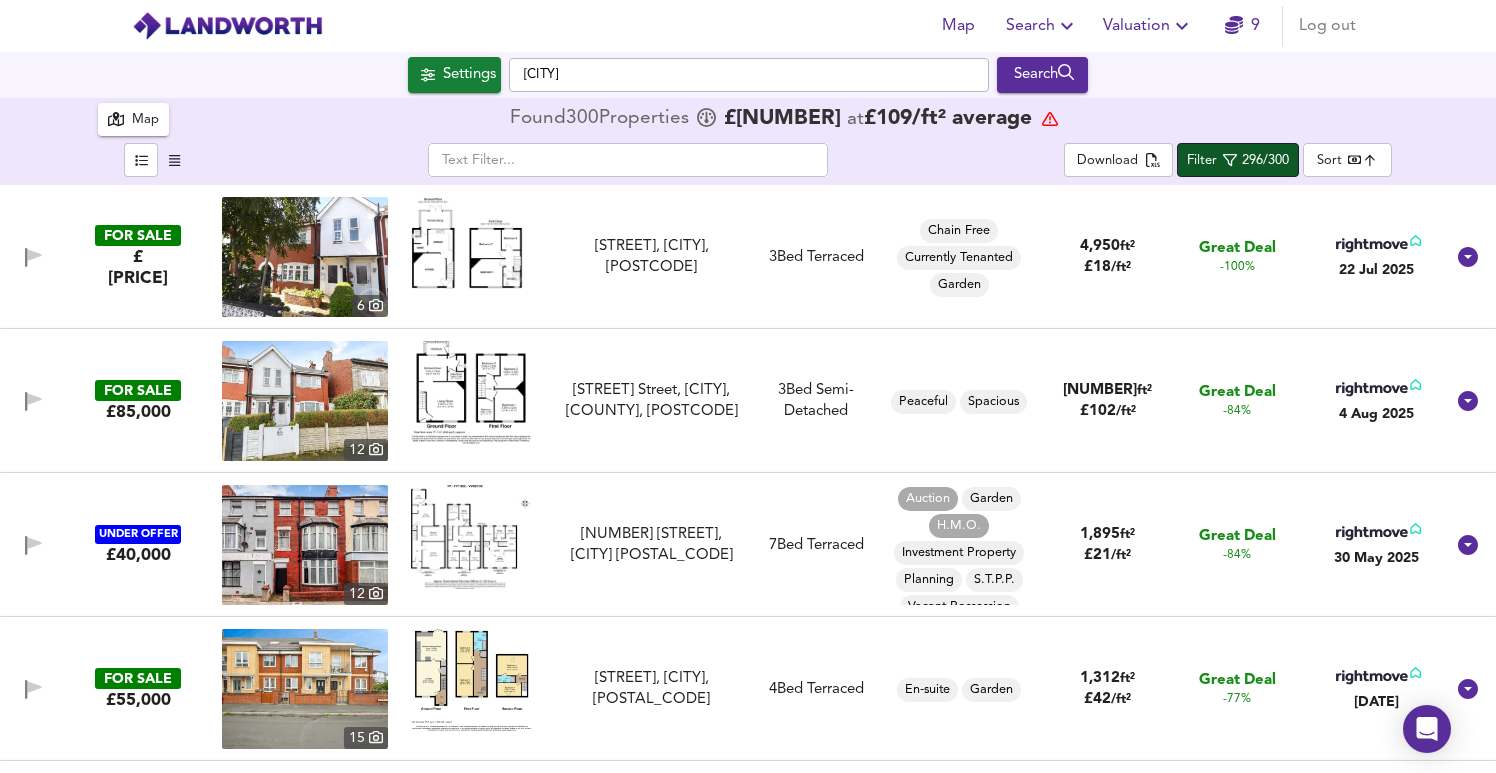 scroll, scrollTop: 0, scrollLeft: 0, axis: both 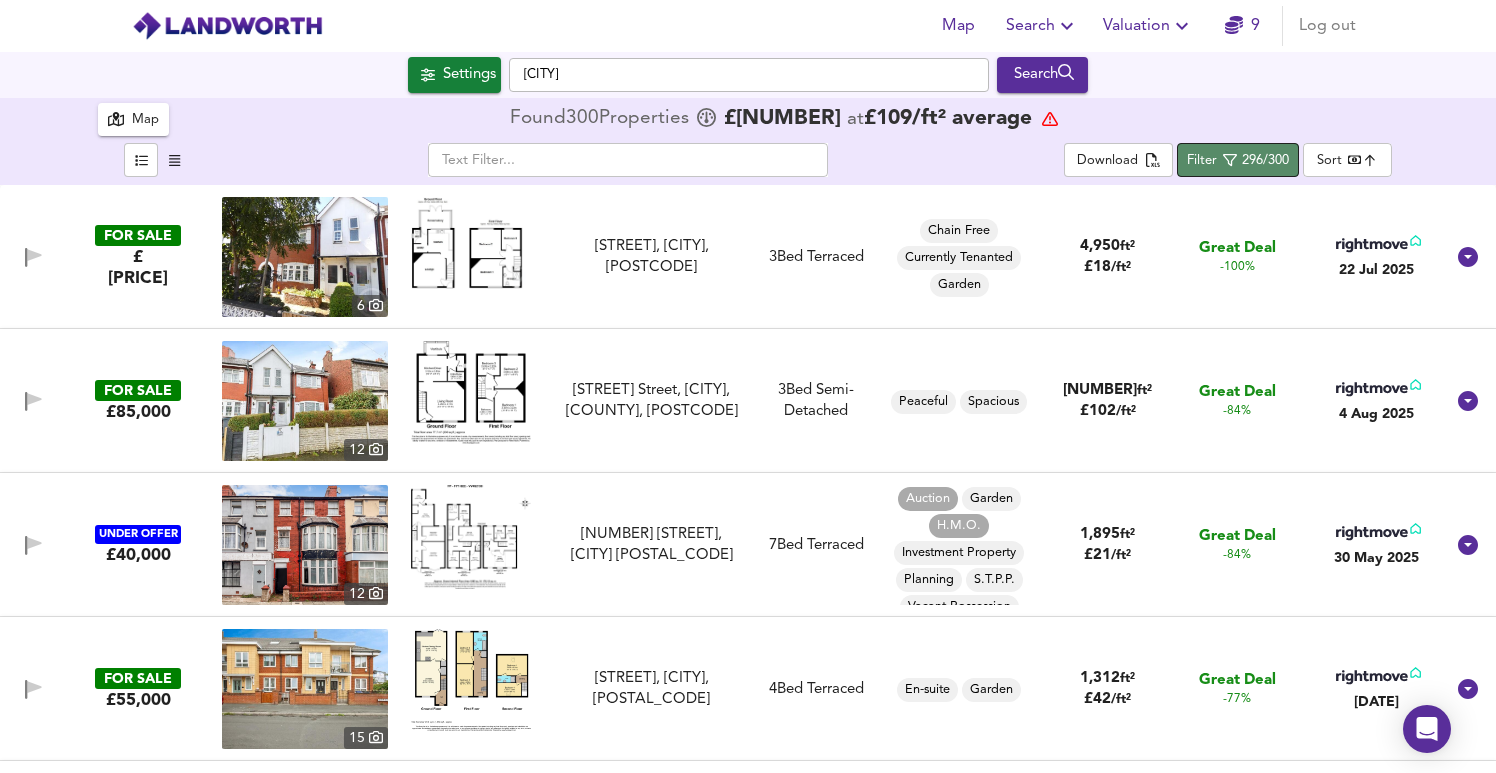 click 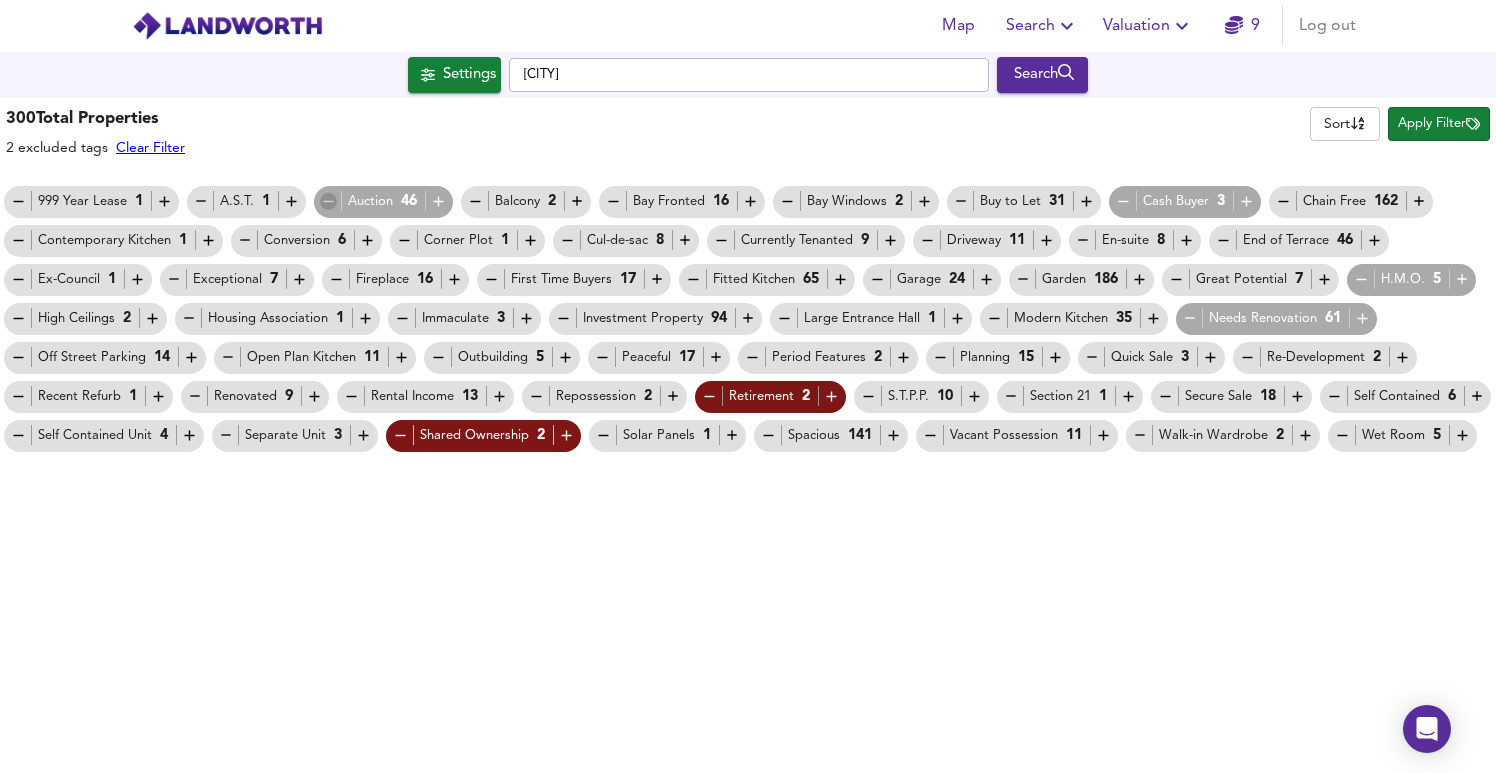click 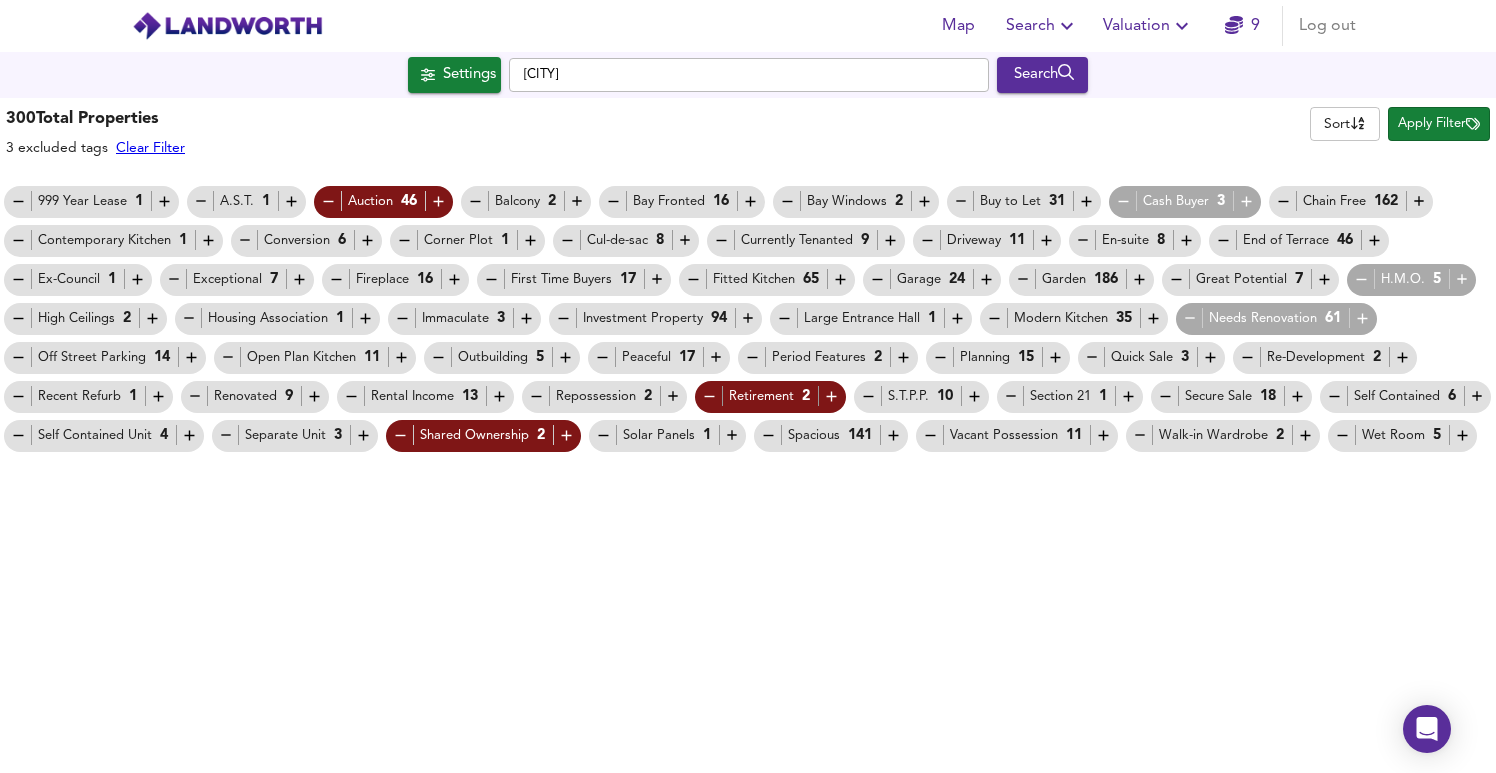 click on "Apply Filter" at bounding box center (1439, 124) 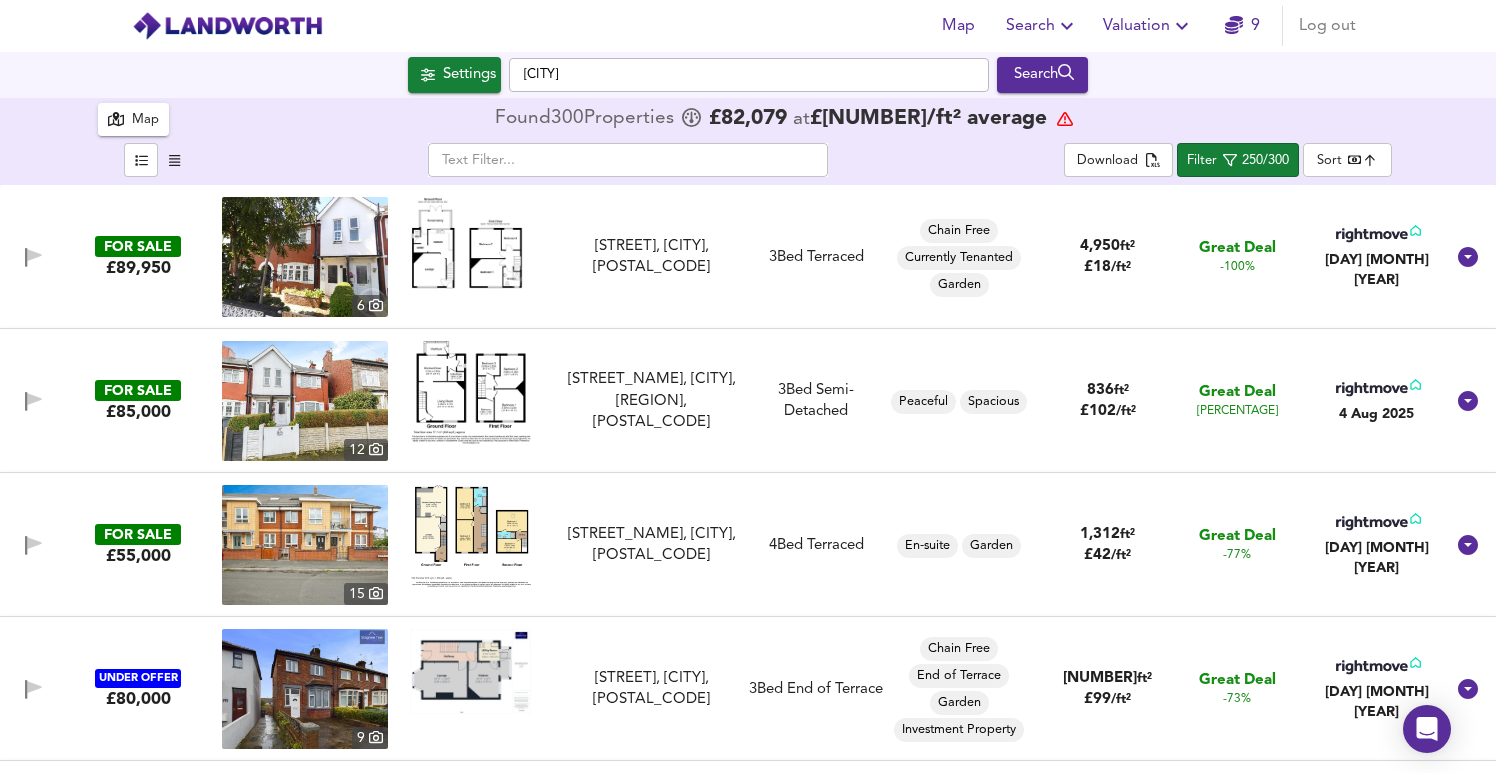 scroll, scrollTop: 0, scrollLeft: 0, axis: both 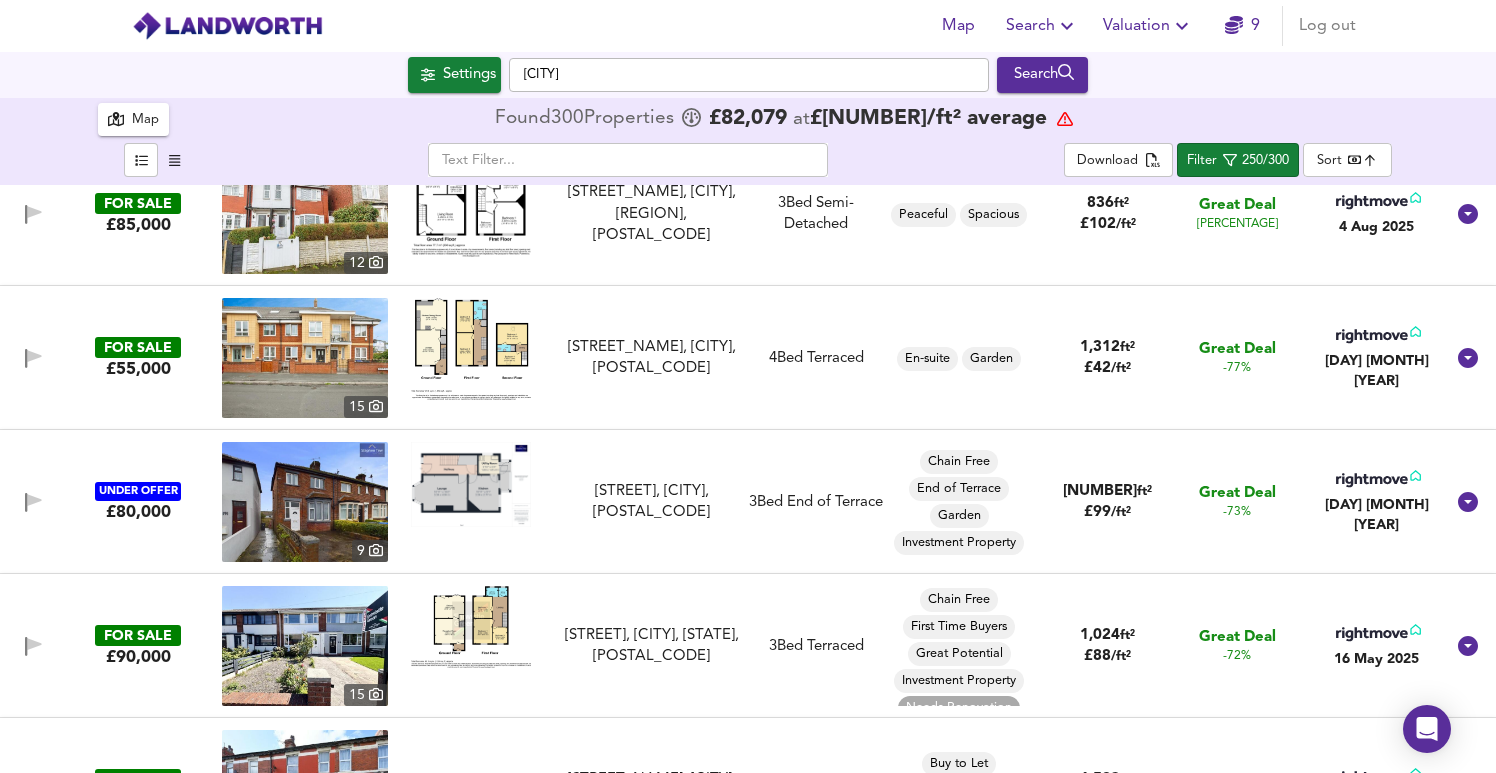 click at bounding box center (305, 502) 